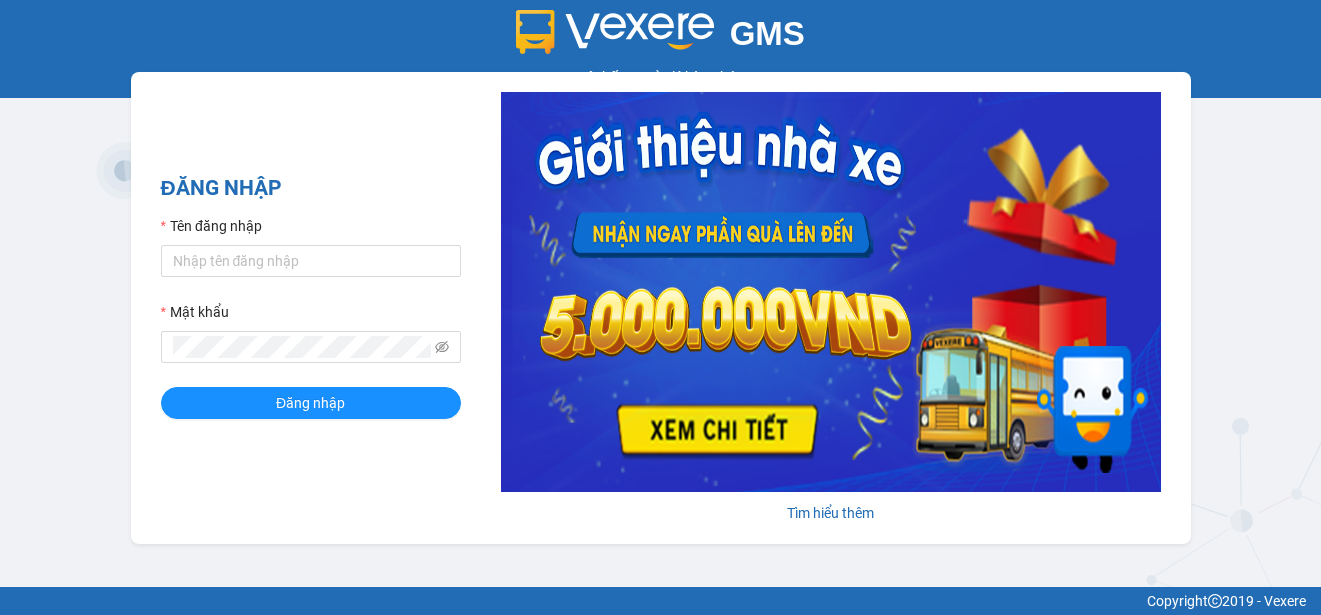 scroll, scrollTop: 0, scrollLeft: 0, axis: both 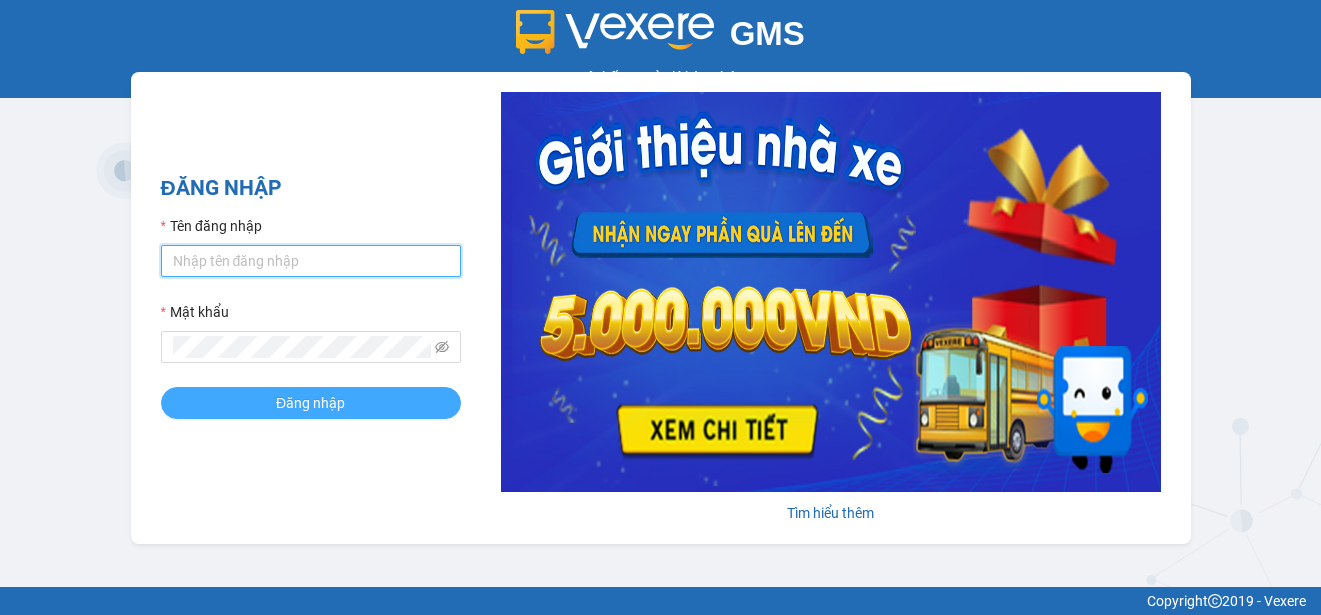 type on "ttngoc.halan" 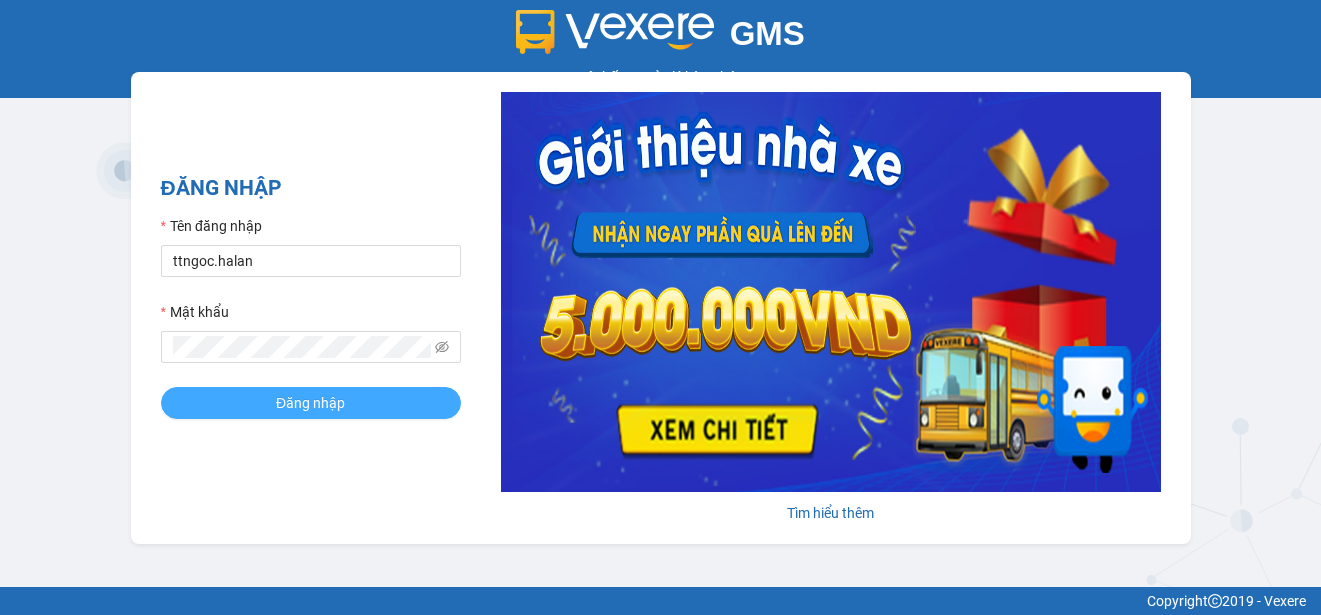 click on "Đăng nhập" at bounding box center (310, 403) 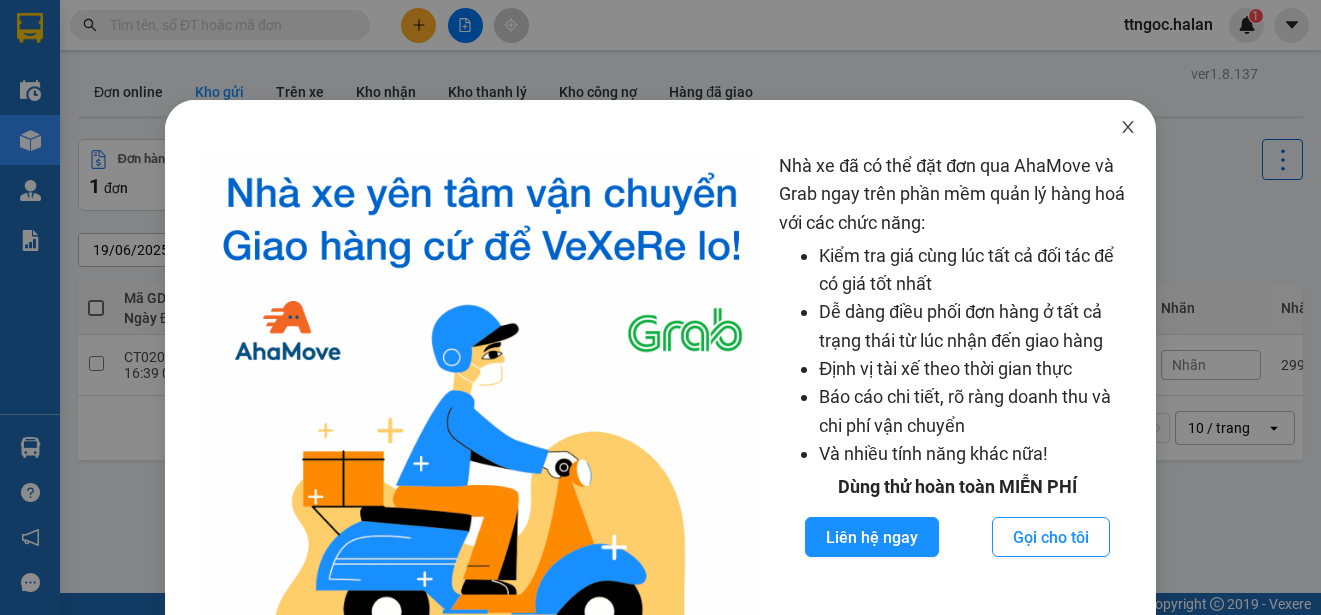 click 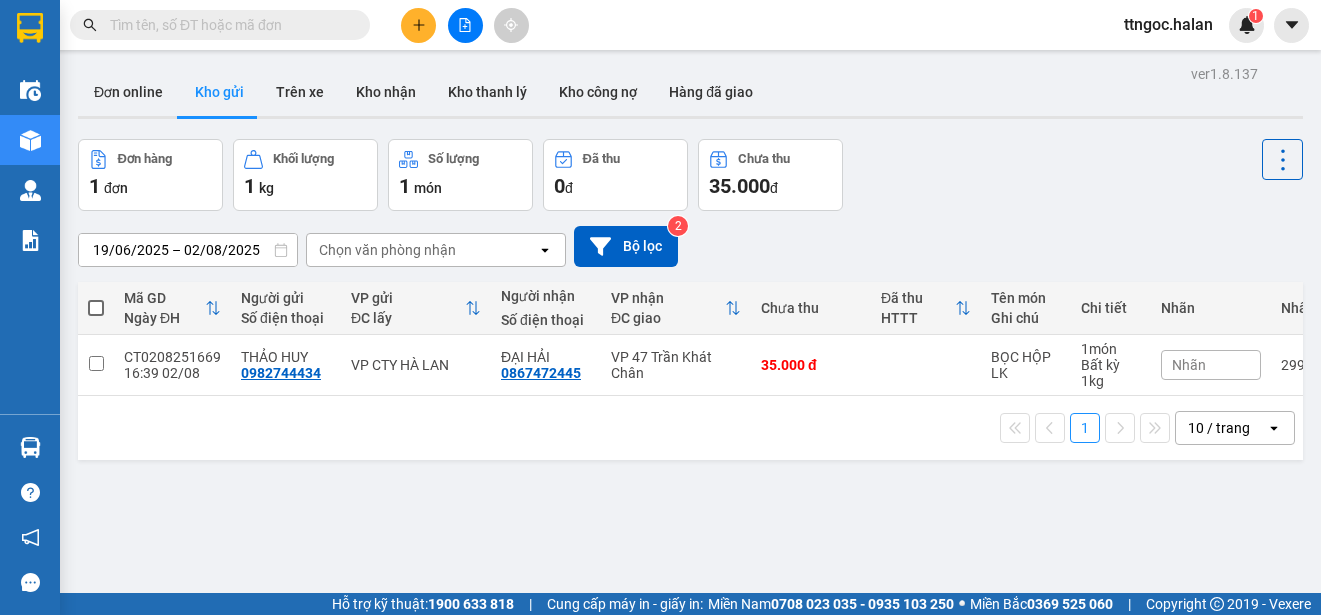 click on "Đơn hàng 1 đơn Khối lượng 1 kg Số lượng 1 món Đã thu 0  đ Chưa thu 35.000  đ" at bounding box center [690, 175] 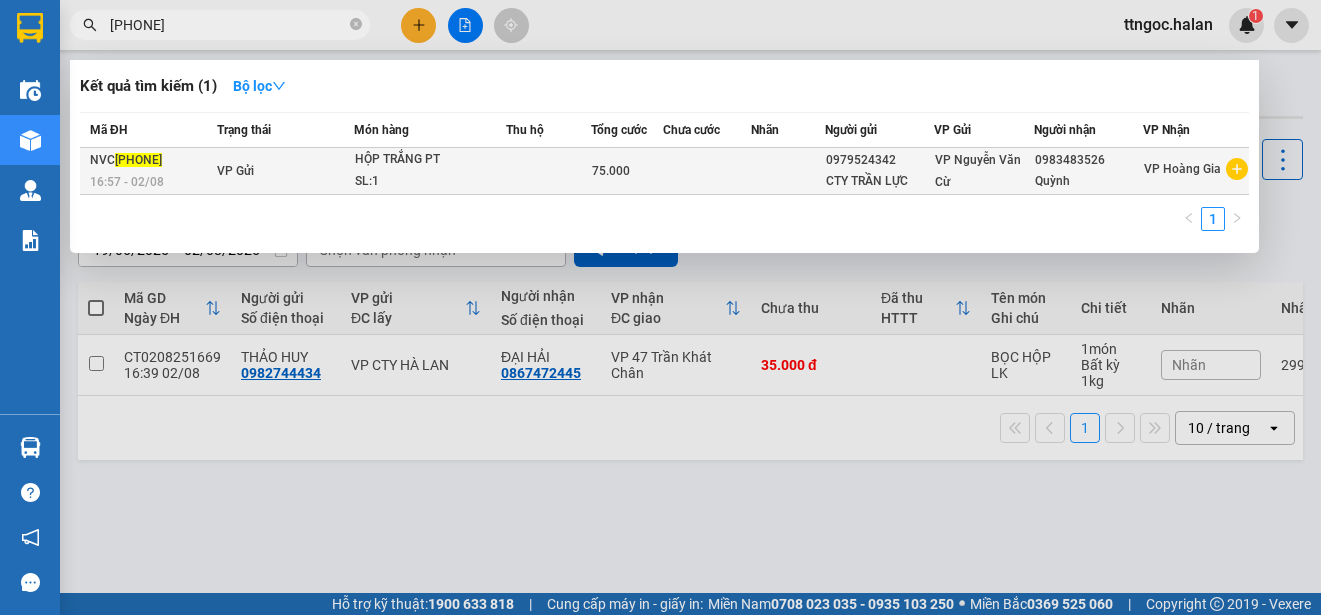 type on "[PHONE]" 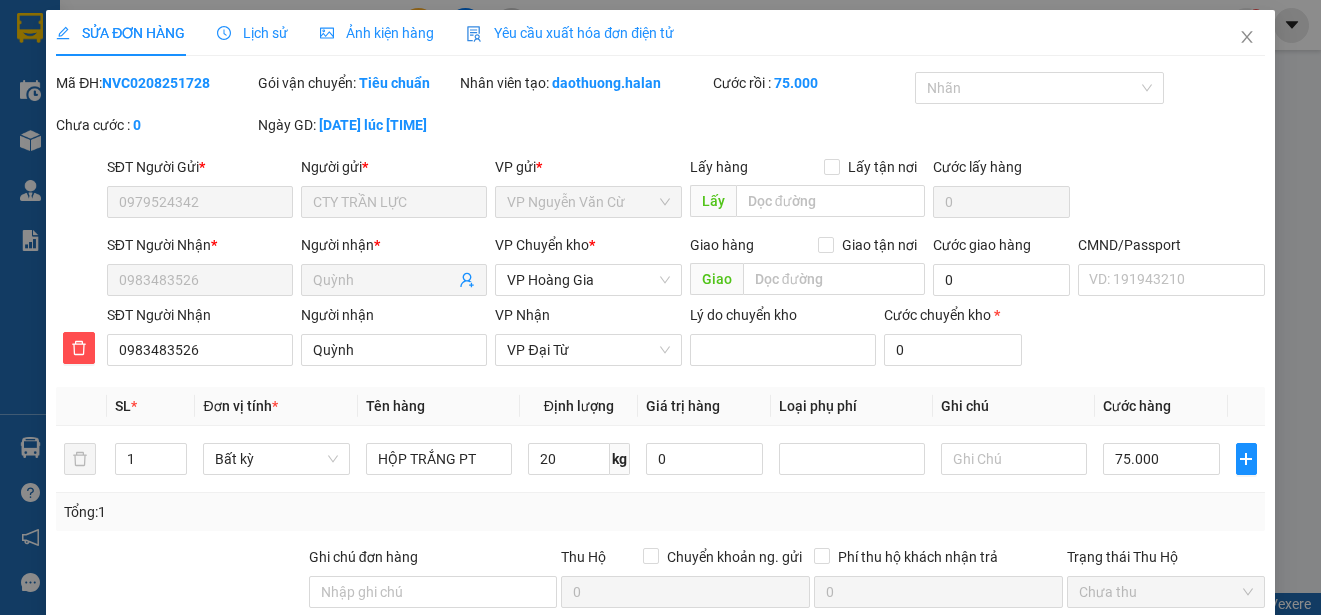 type on "0979524342" 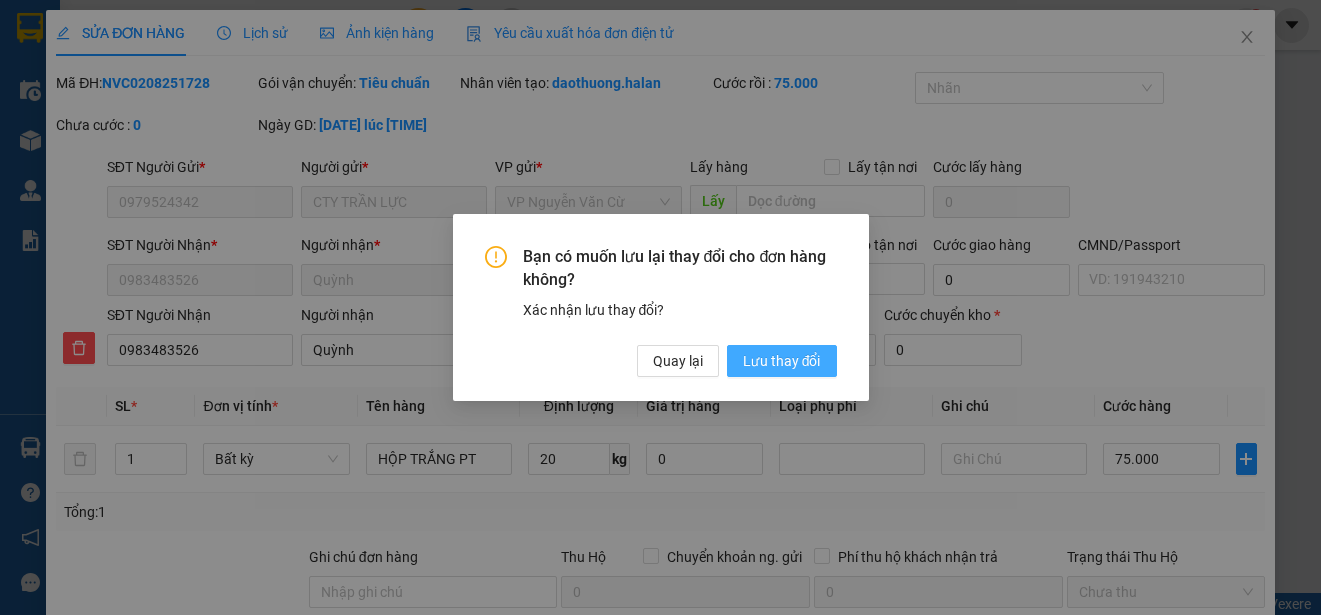 click on "Lưu thay đổi" at bounding box center (782, 361) 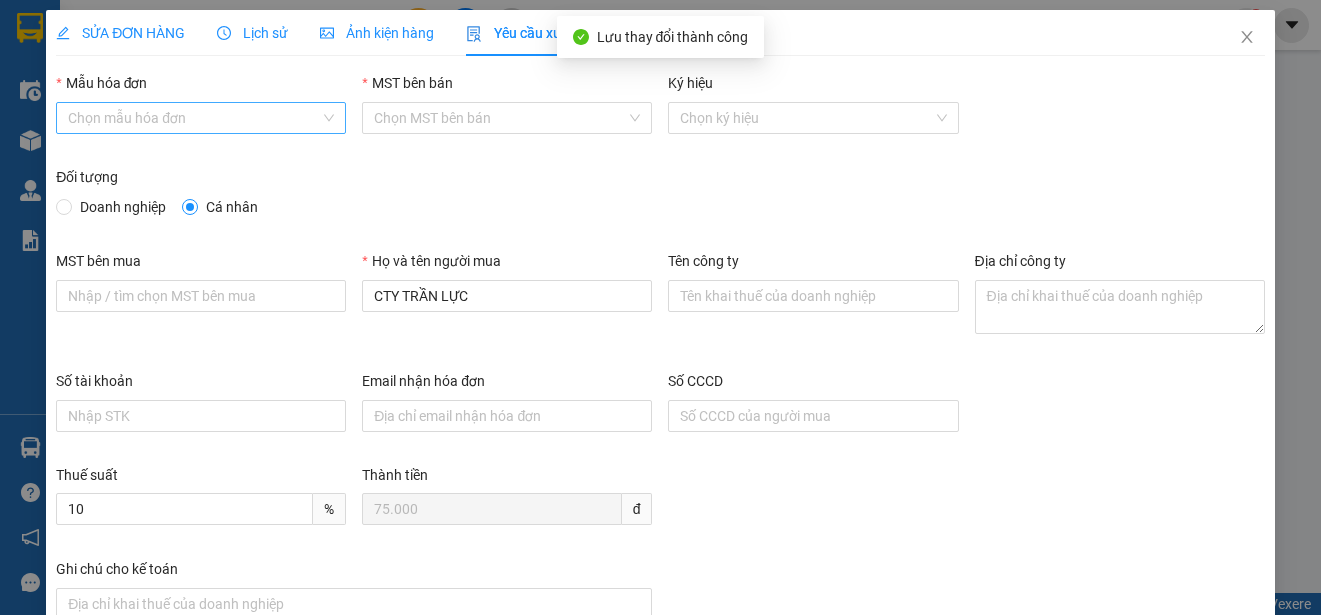 click on "Mẫu hóa đơn" at bounding box center (194, 118) 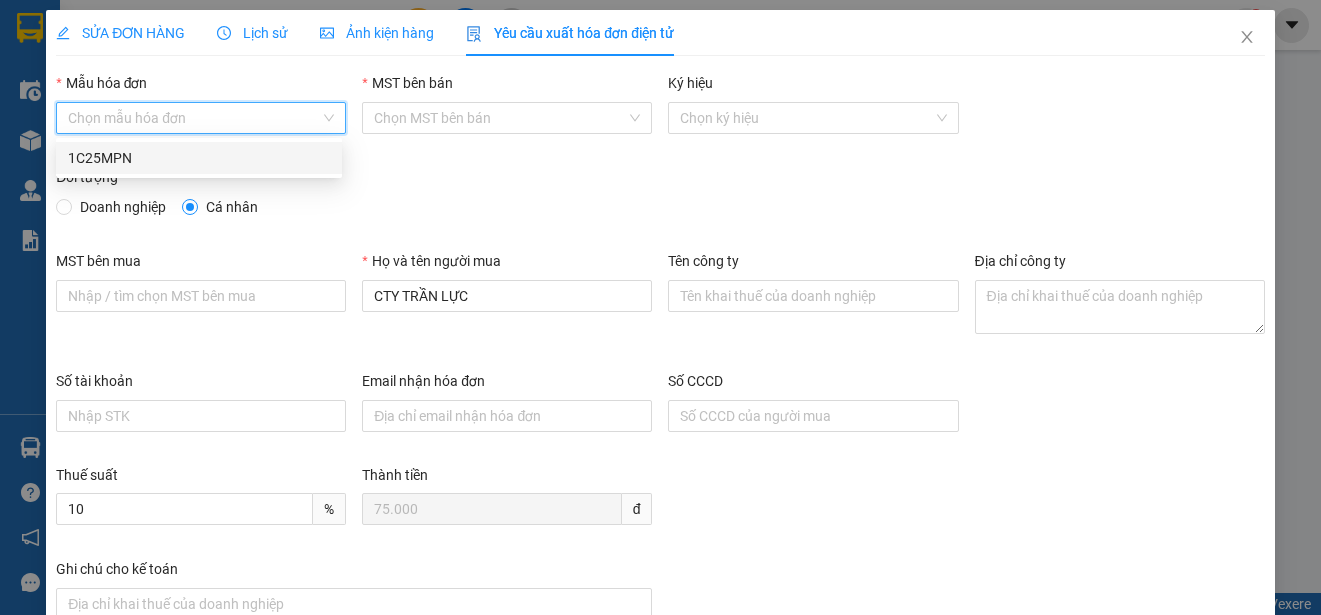click on "1C25MPN" at bounding box center [199, 158] 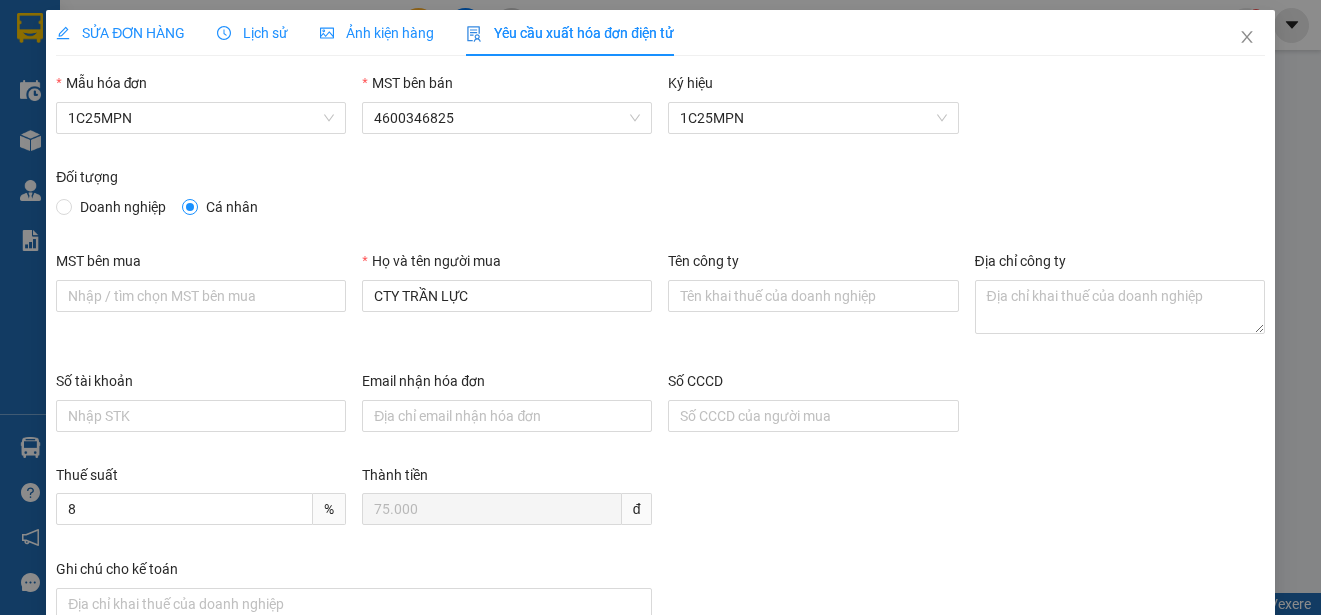 click on "Doanh nghiệp" at bounding box center (123, 207) 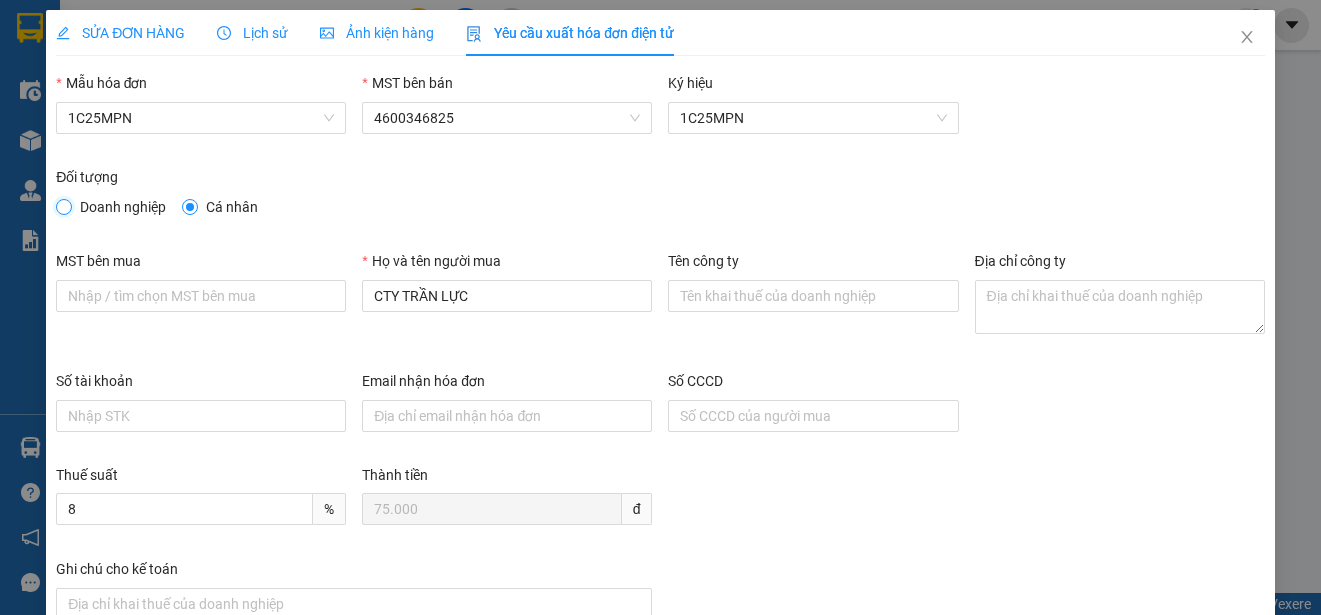 click on "Doanh nghiệp" at bounding box center (63, 206) 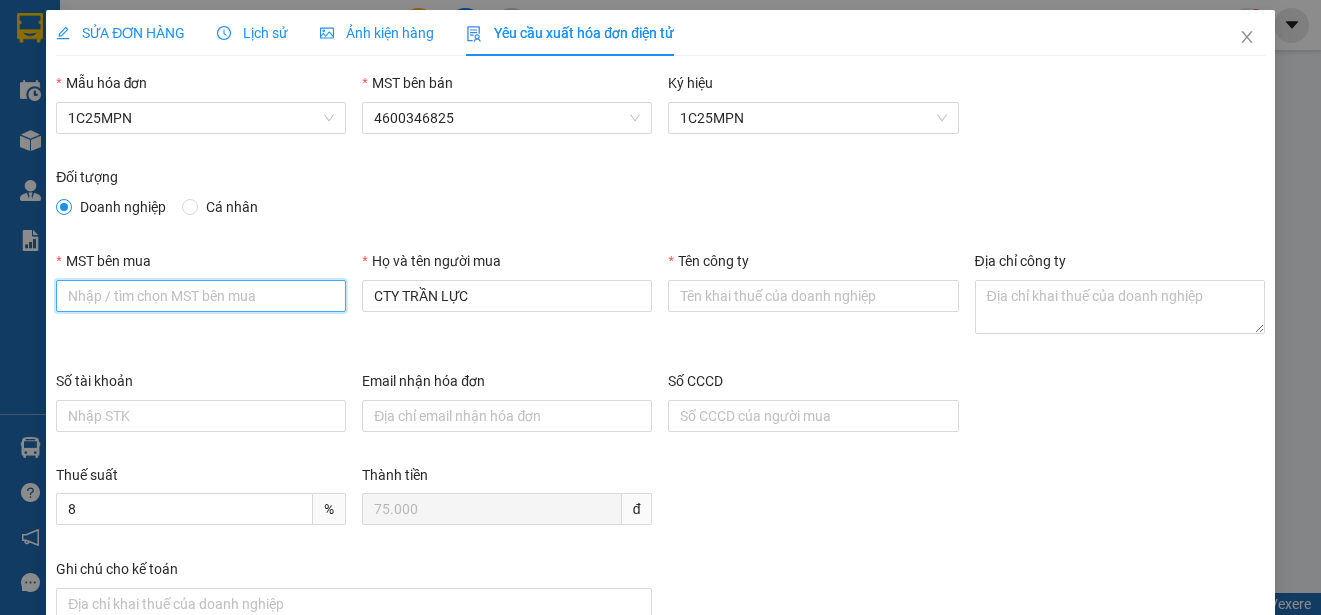 click on "MST bên mua" at bounding box center [201, 296] 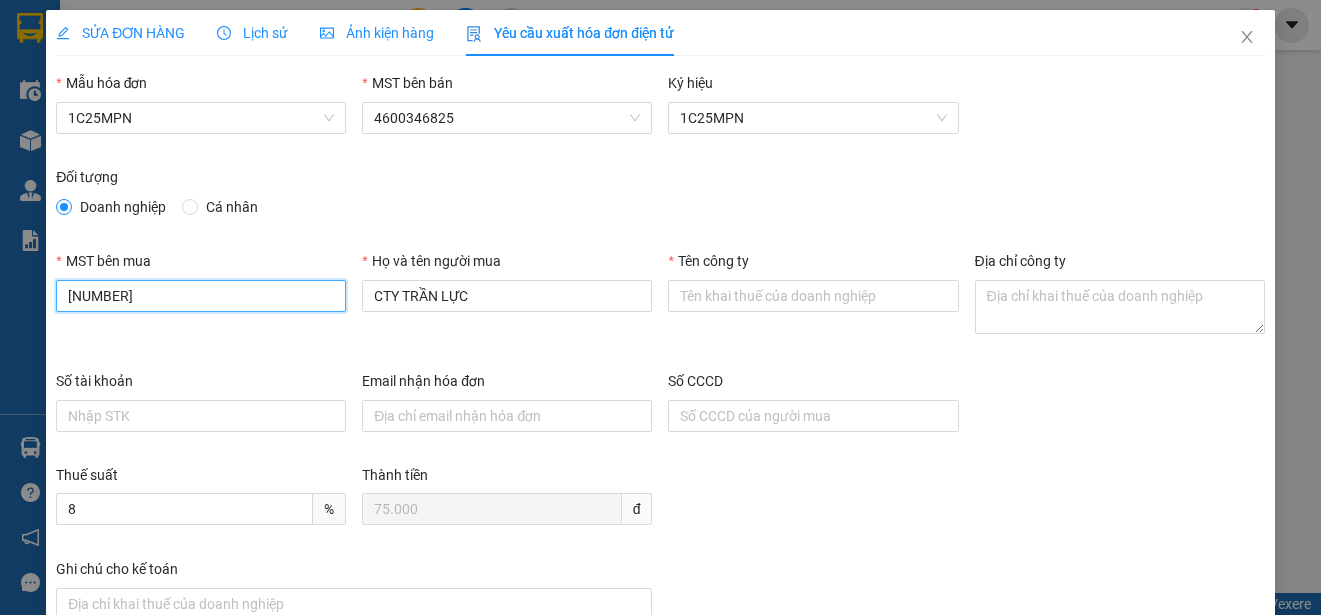 type on "[NUMBER]" 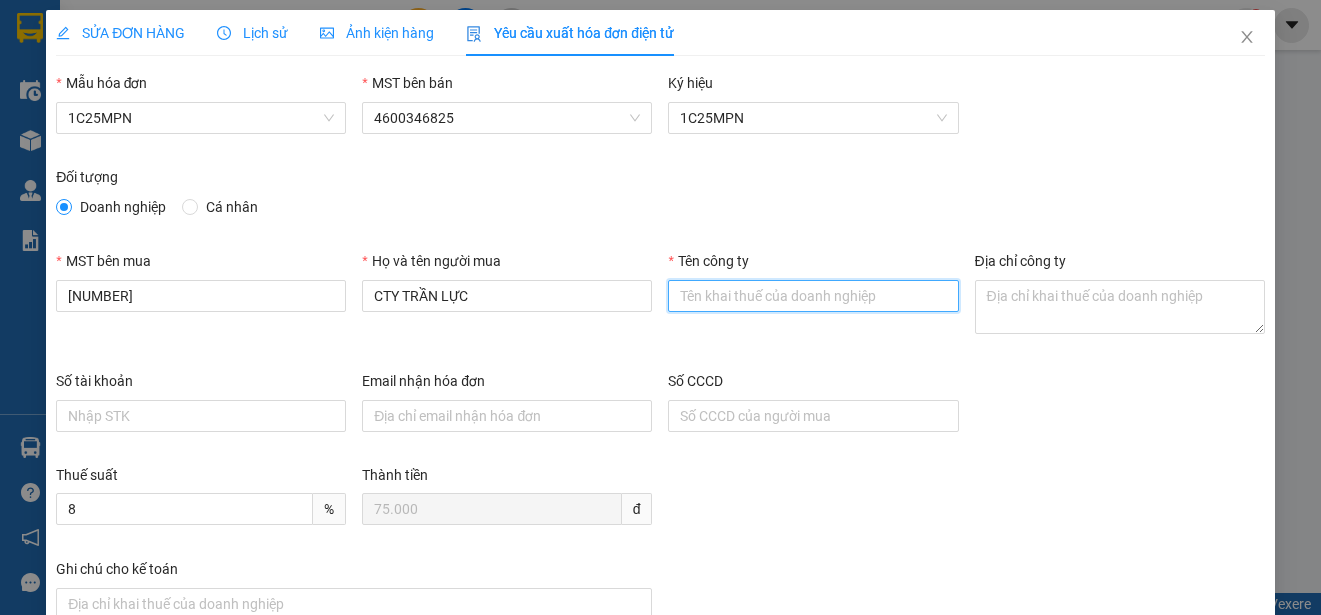 click on "Tên công ty" at bounding box center (813, 296) 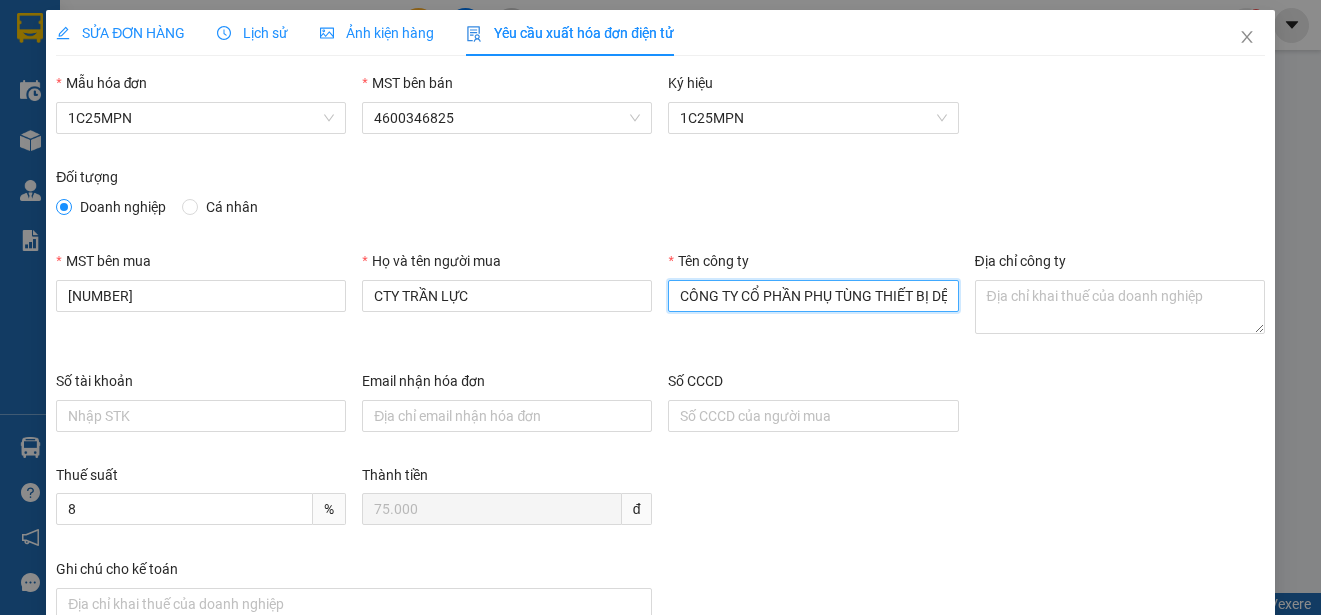 scroll, scrollTop: 0, scrollLeft: 115, axis: horizontal 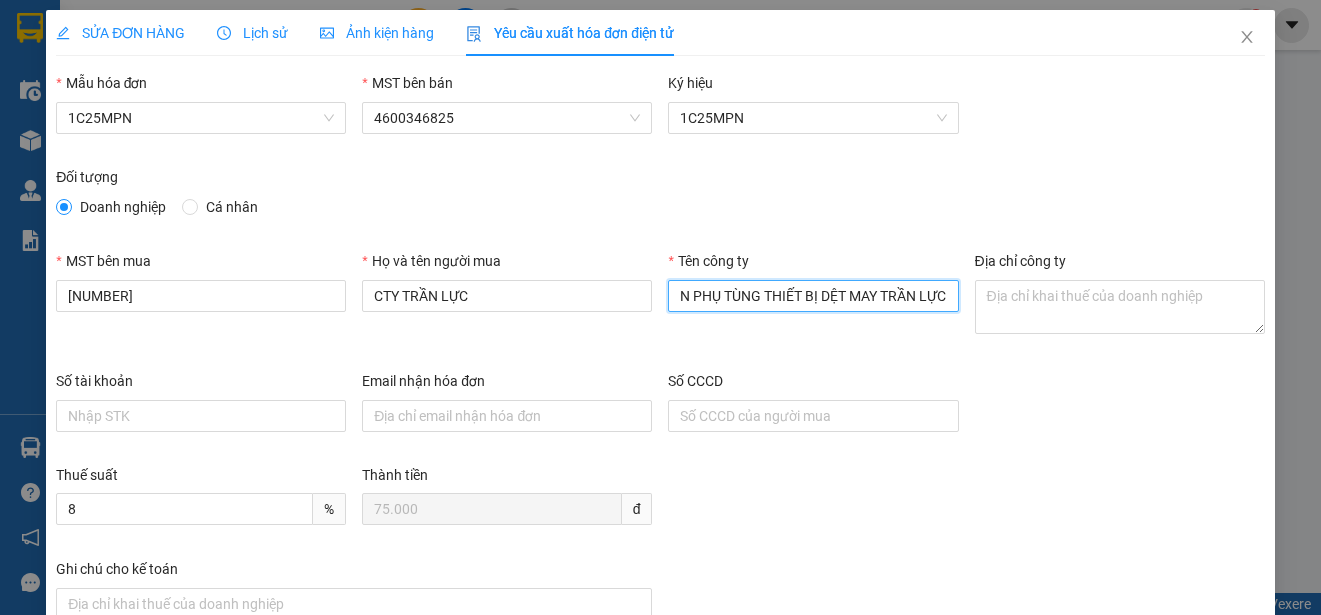type on "CÔNG TY CỔ PHẦN PHỤ TÙNG THIẾT BỊ DỆT MAY TRẦN LỰC" 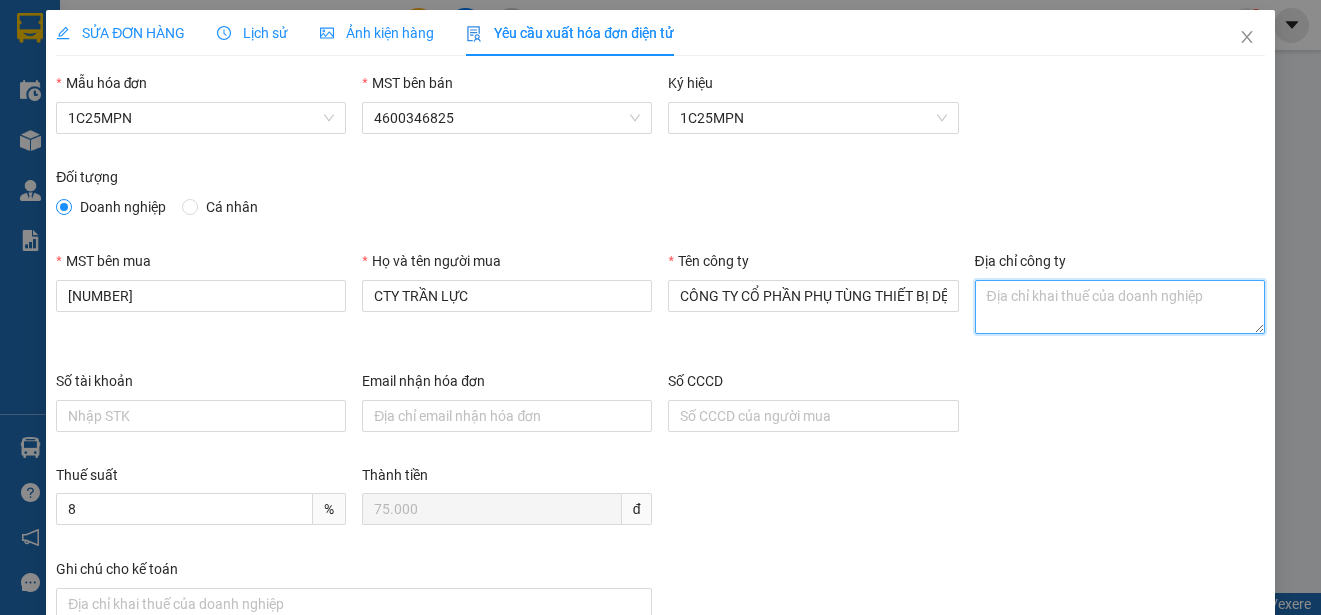 click on "Địa chỉ công ty" at bounding box center (1120, 307) 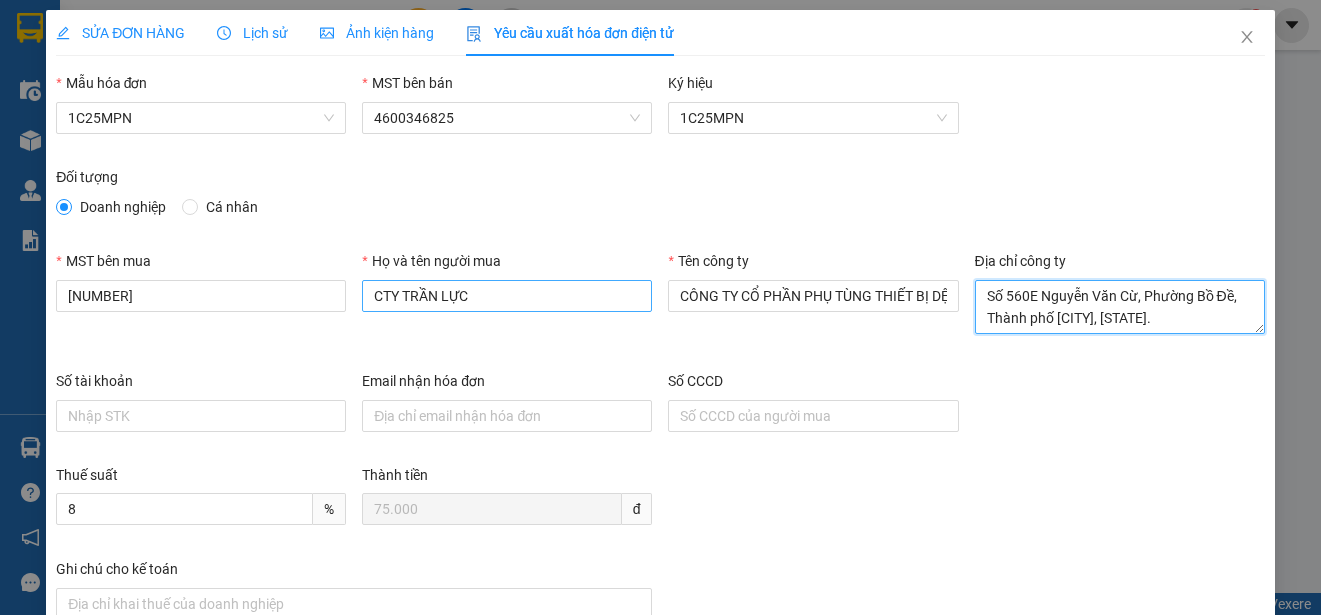 type on "Số 560E Nguyễn Văn Cừ, Phường Bồ Đề, Thành phố [CITY], [STATE]." 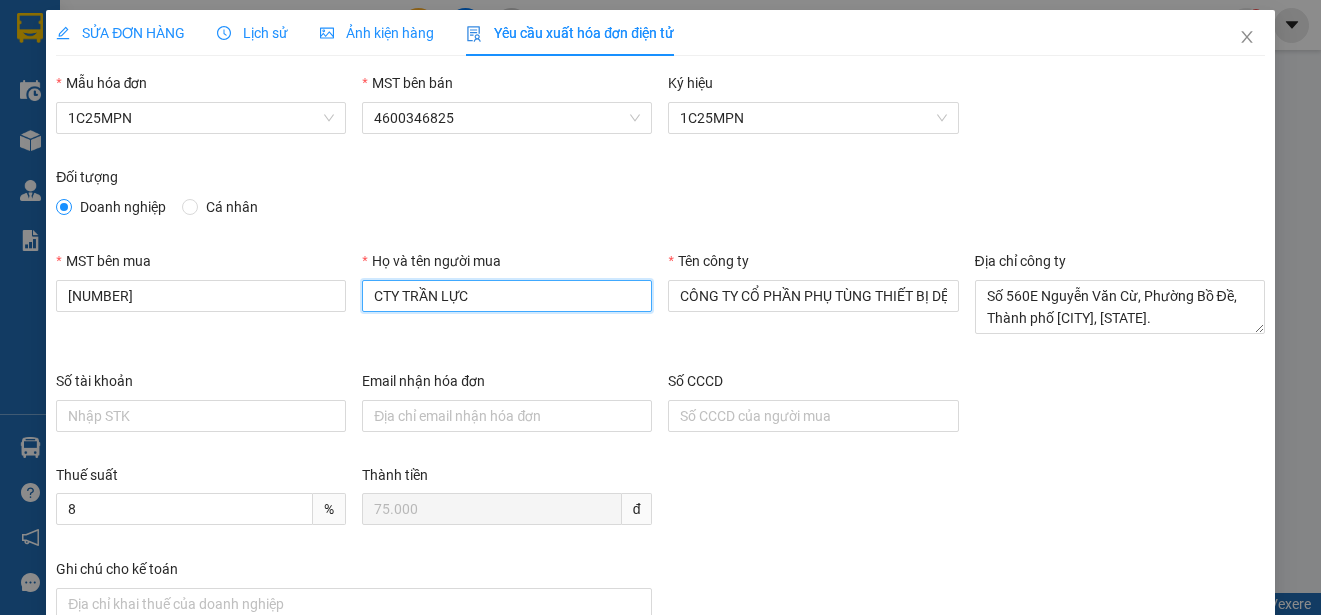 click on "CTY TRẦN LỰC" at bounding box center [507, 296] 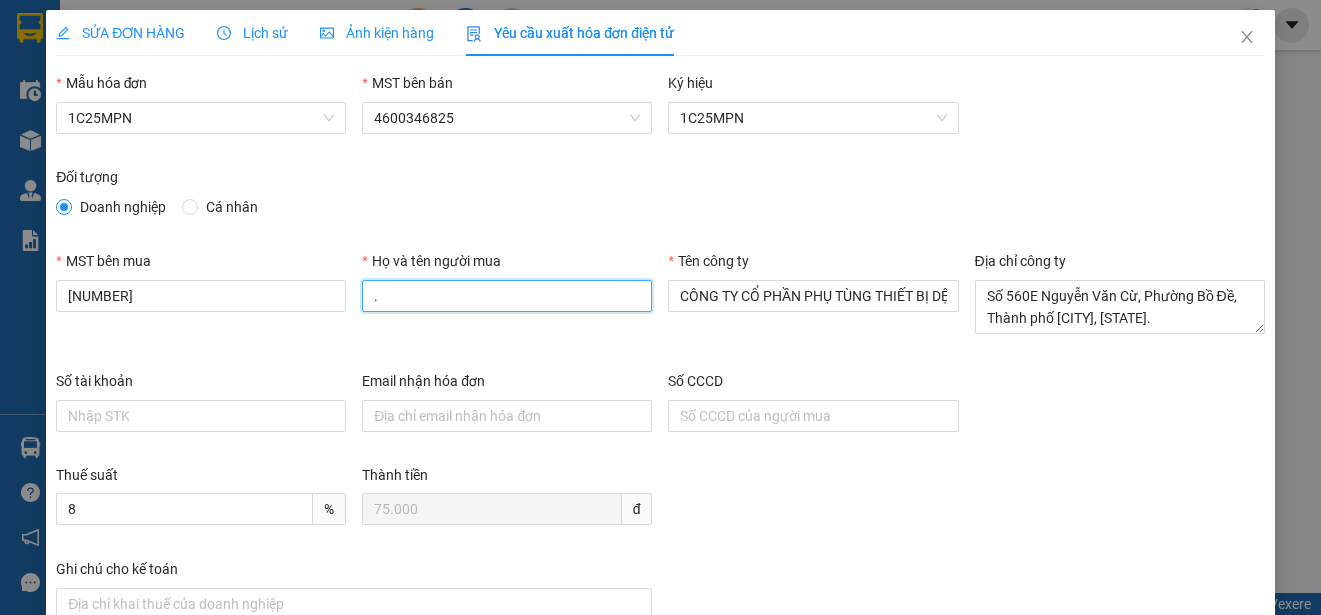 type on "." 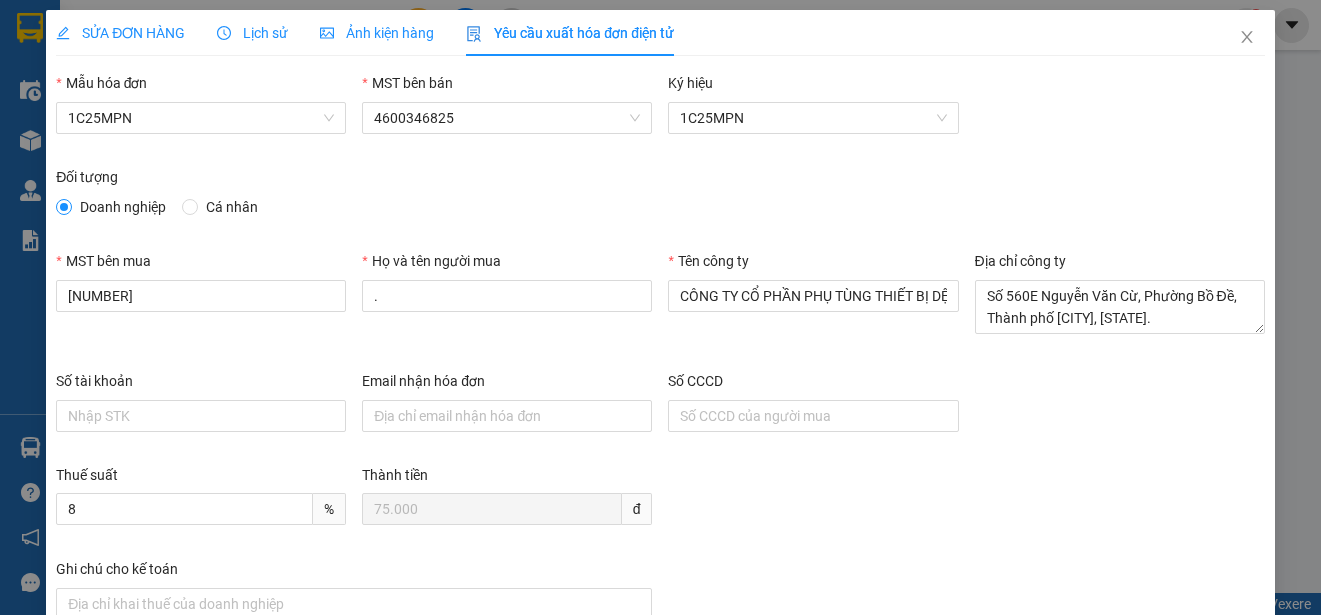 click on "Đối tượng Doanh nghiệp Cá nhân" at bounding box center (660, 208) 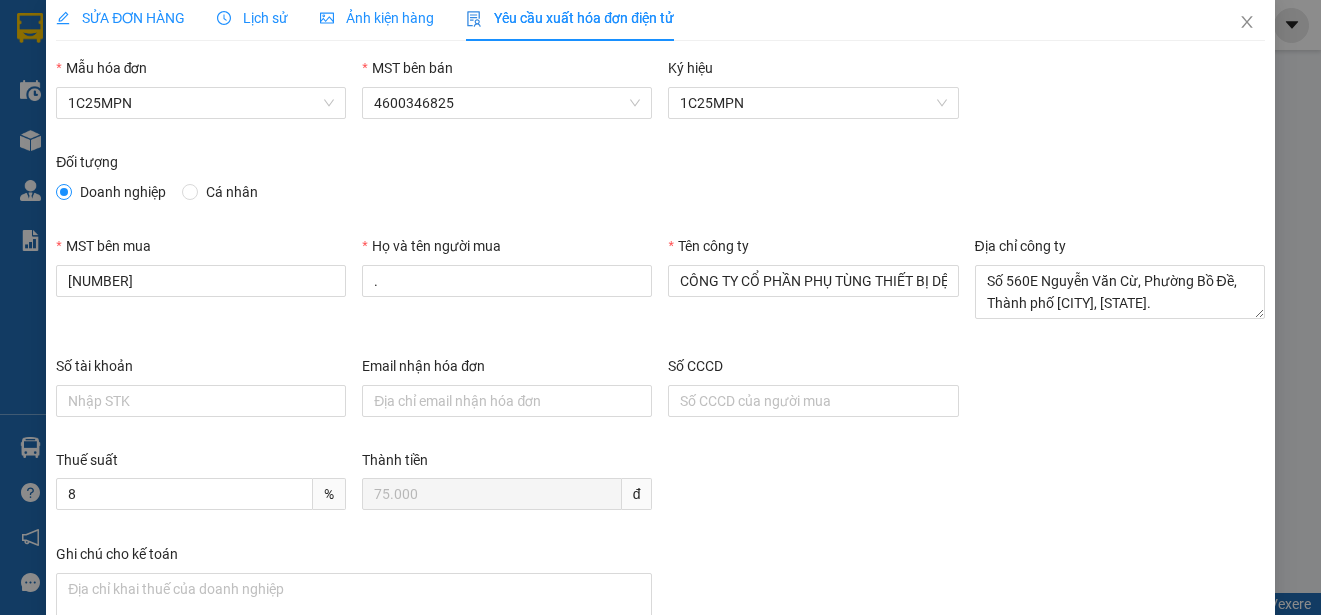 scroll, scrollTop: 0, scrollLeft: 0, axis: both 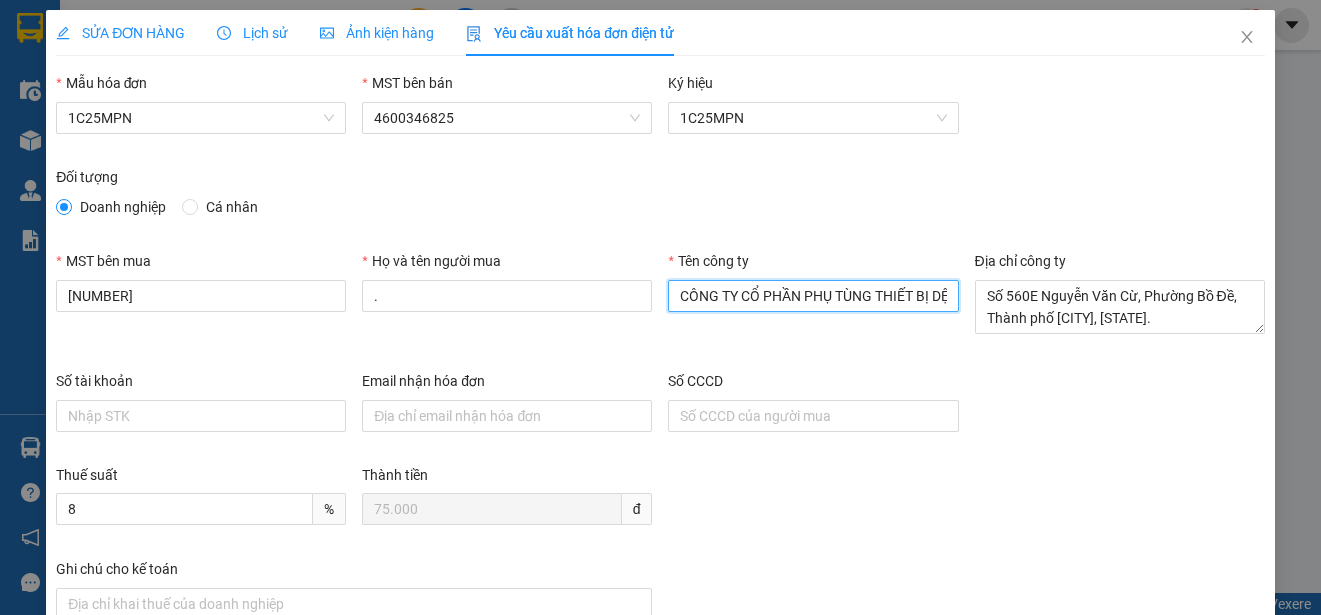 click on "CÔNG TY CỔ PHẦN PHỤ TÙNG THIẾT BỊ DỆT MAY TRẦN LỰC" at bounding box center [813, 296] 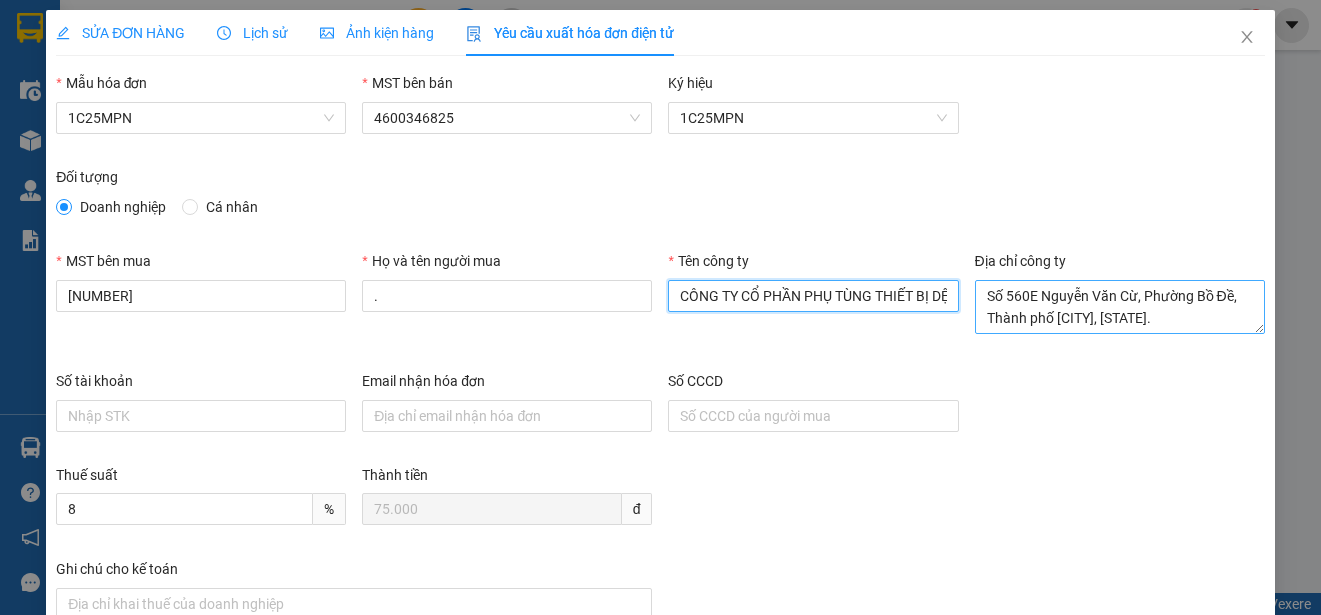 scroll, scrollTop: 0, scrollLeft: 116, axis: horizontal 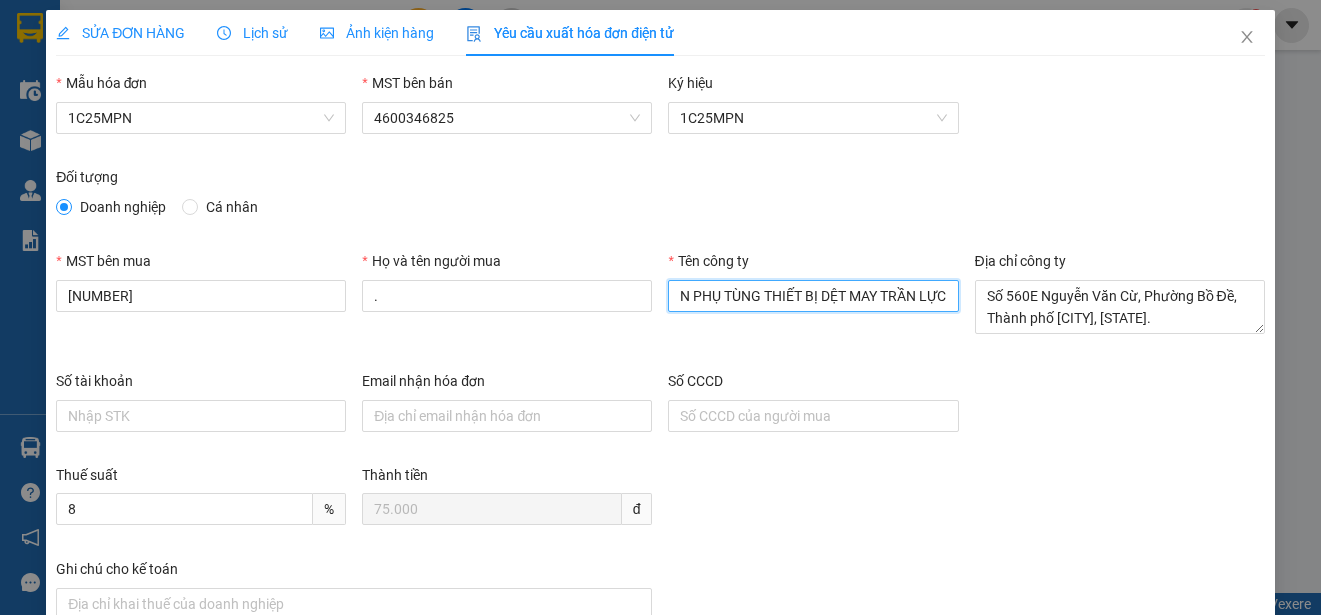 drag, startPoint x: 856, startPoint y: 296, endPoint x: 952, endPoint y: 278, distance: 97.67292 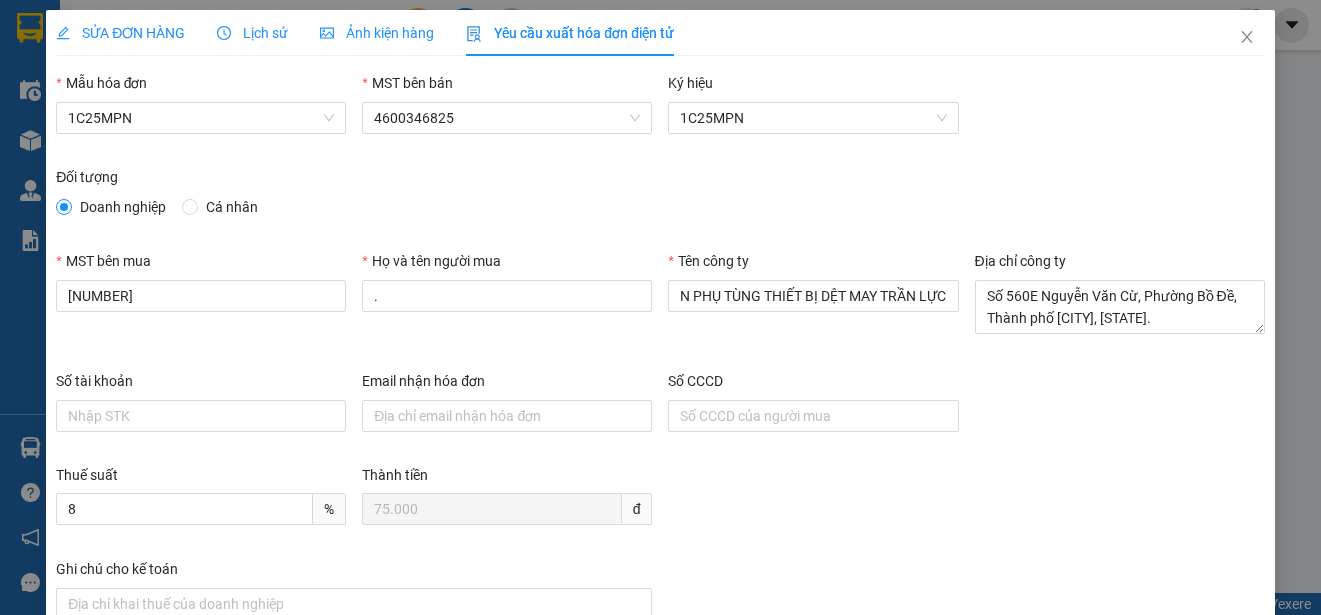 click on "Đối tượng Doanh nghiệp Cá nhân" at bounding box center [660, 208] 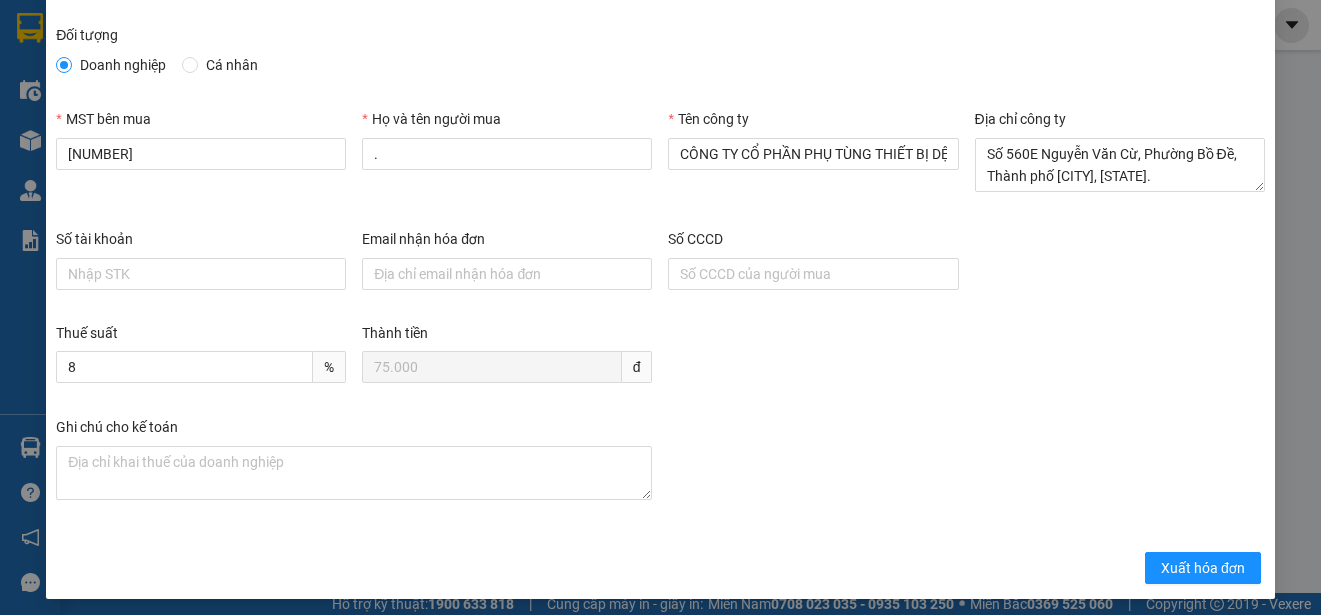 scroll, scrollTop: 150, scrollLeft: 0, axis: vertical 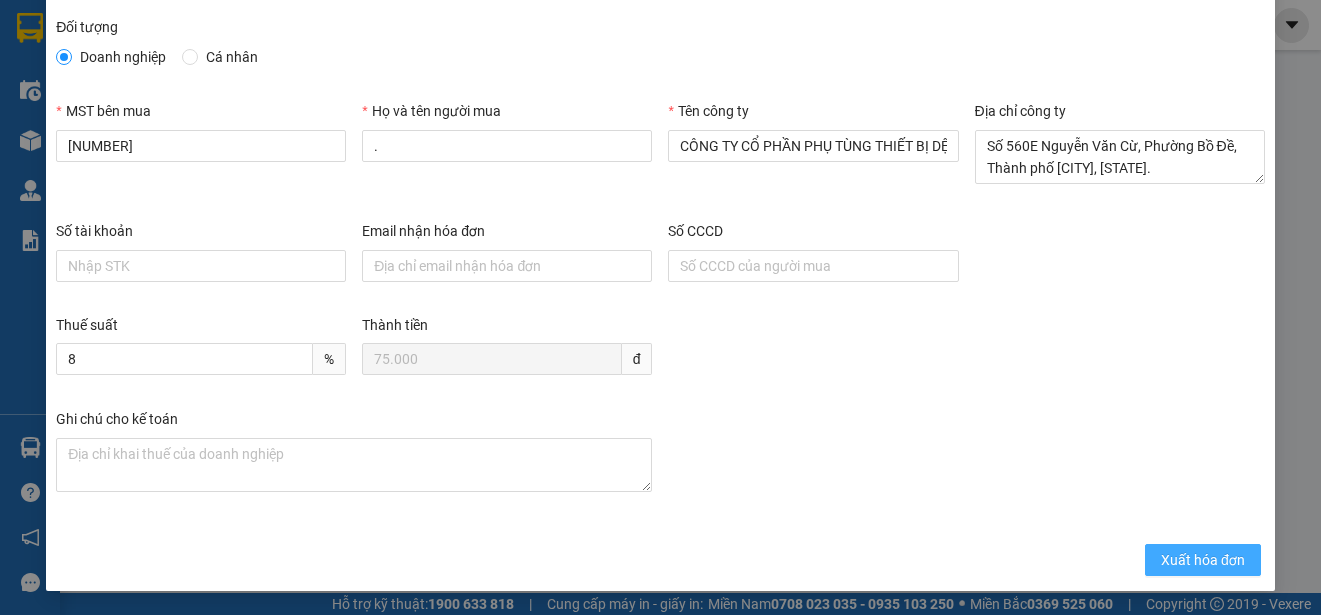 click on "Xuất hóa đơn" at bounding box center (1203, 560) 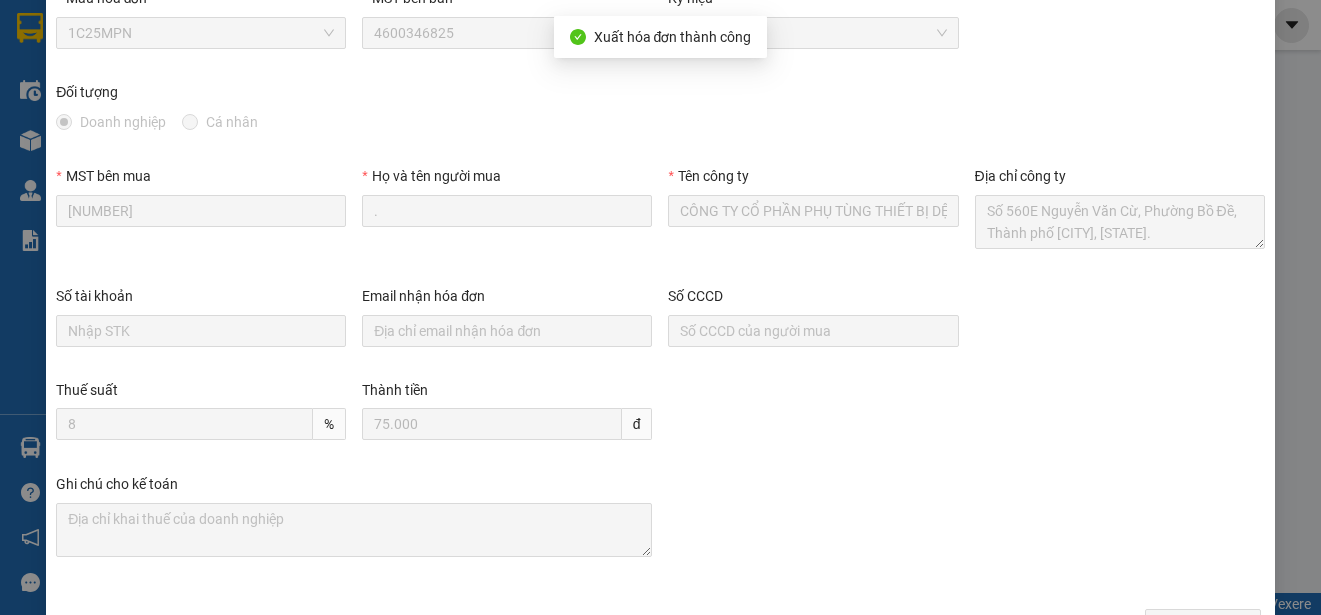scroll, scrollTop: 50, scrollLeft: 0, axis: vertical 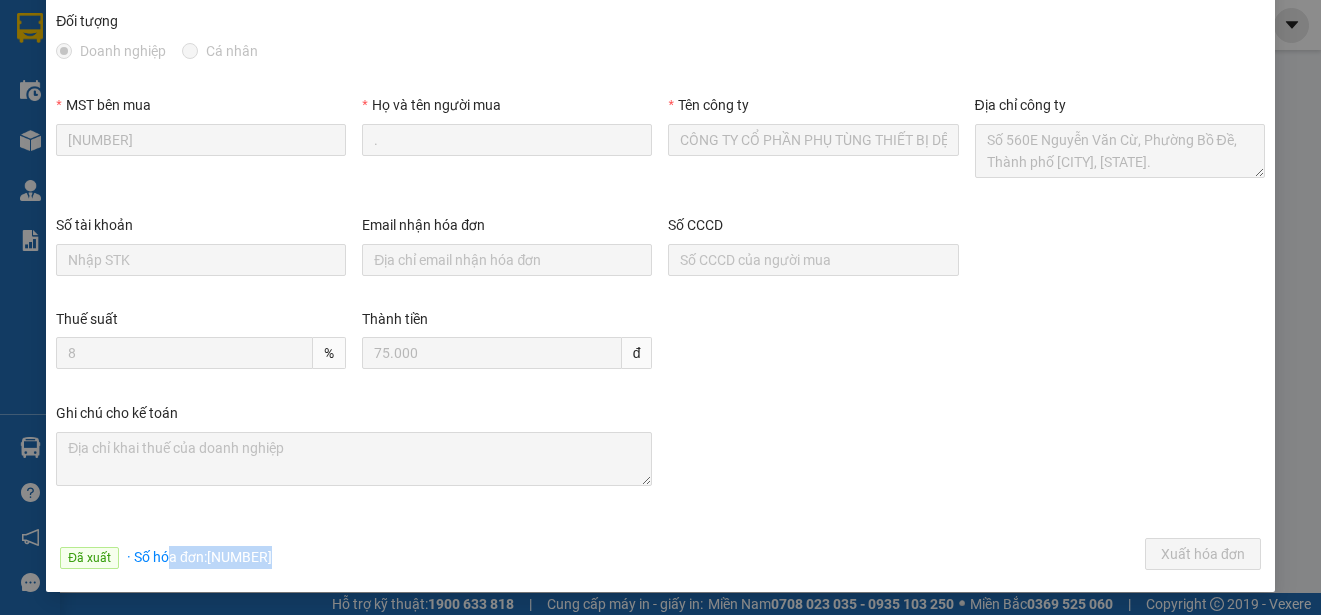 drag, startPoint x: 169, startPoint y: 559, endPoint x: 386, endPoint y: 571, distance: 217.33154 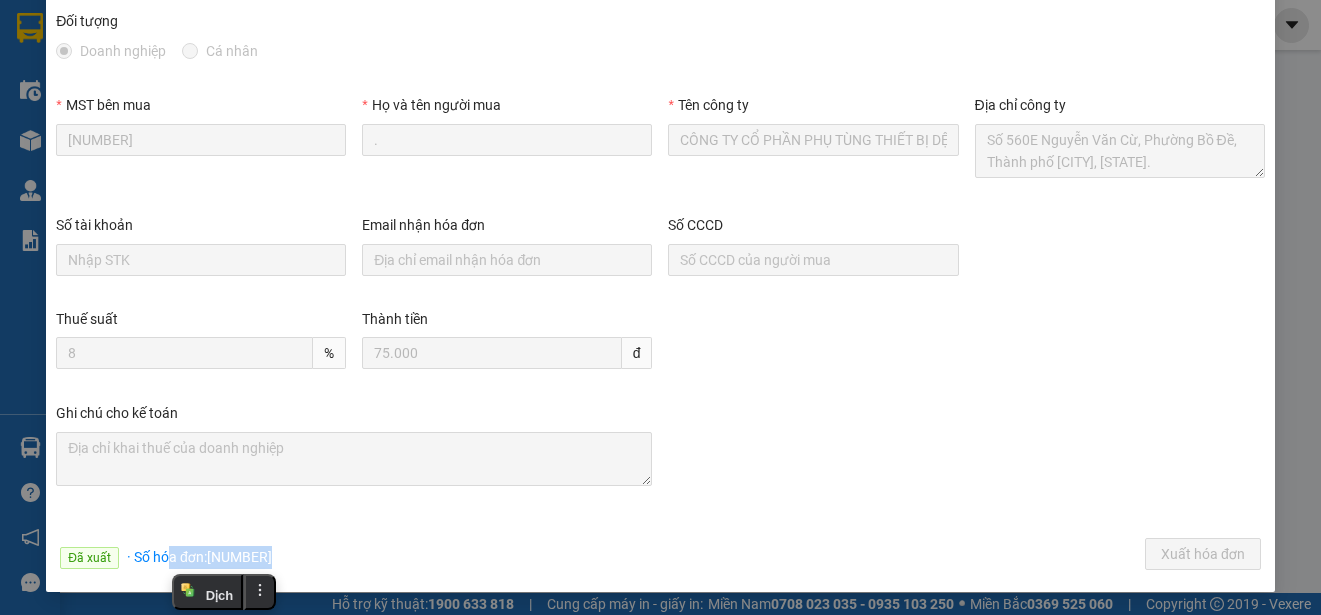 click on "Đã xuất · Số hóa đơn:  [NUMBER] Xuất hóa đơn" at bounding box center (660, 557) 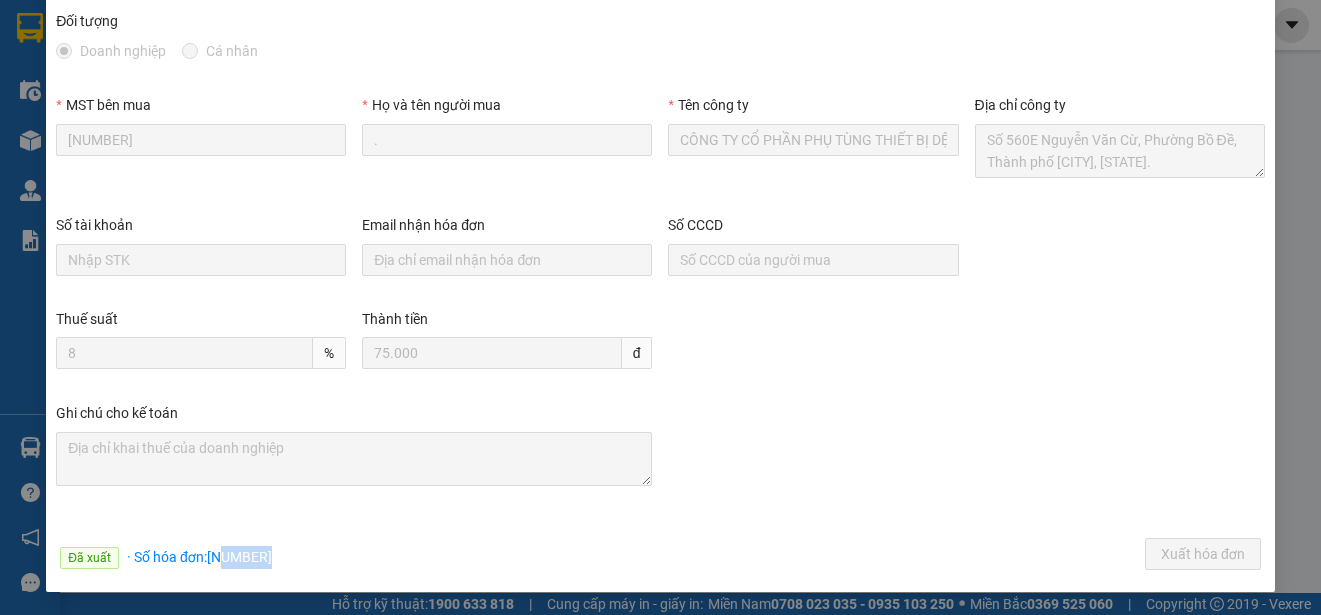 drag, startPoint x: 223, startPoint y: 553, endPoint x: 298, endPoint y: 557, distance: 75.10659 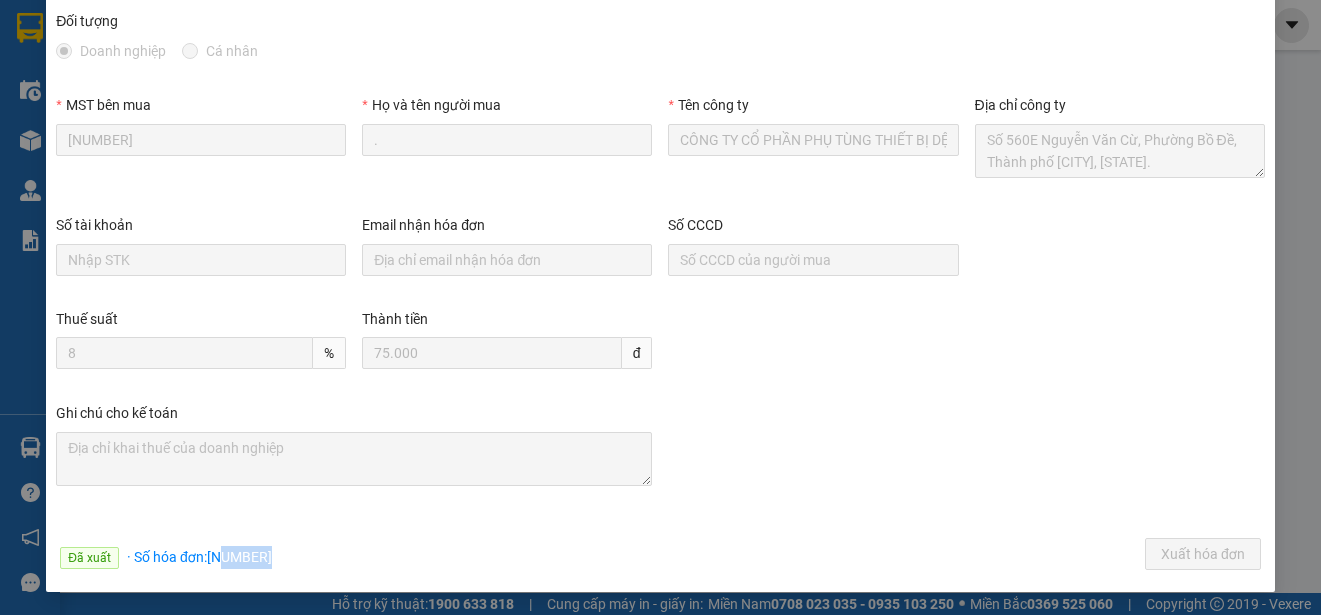 copy on "[NUMBER]" 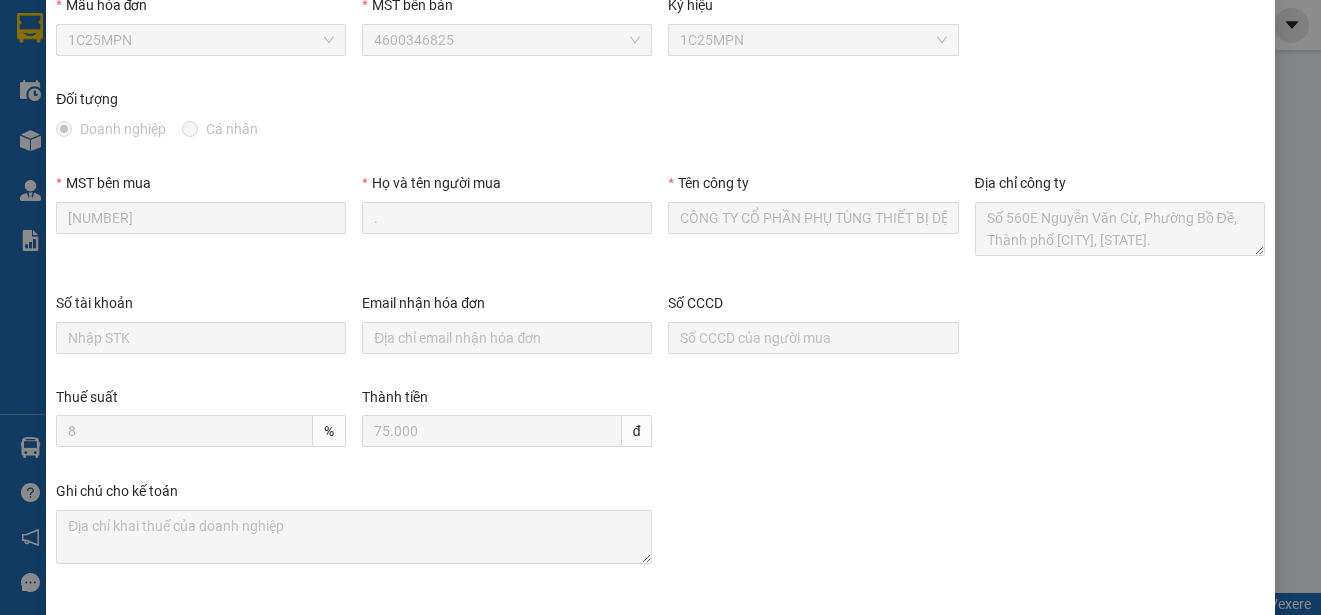 scroll, scrollTop: 0, scrollLeft: 0, axis: both 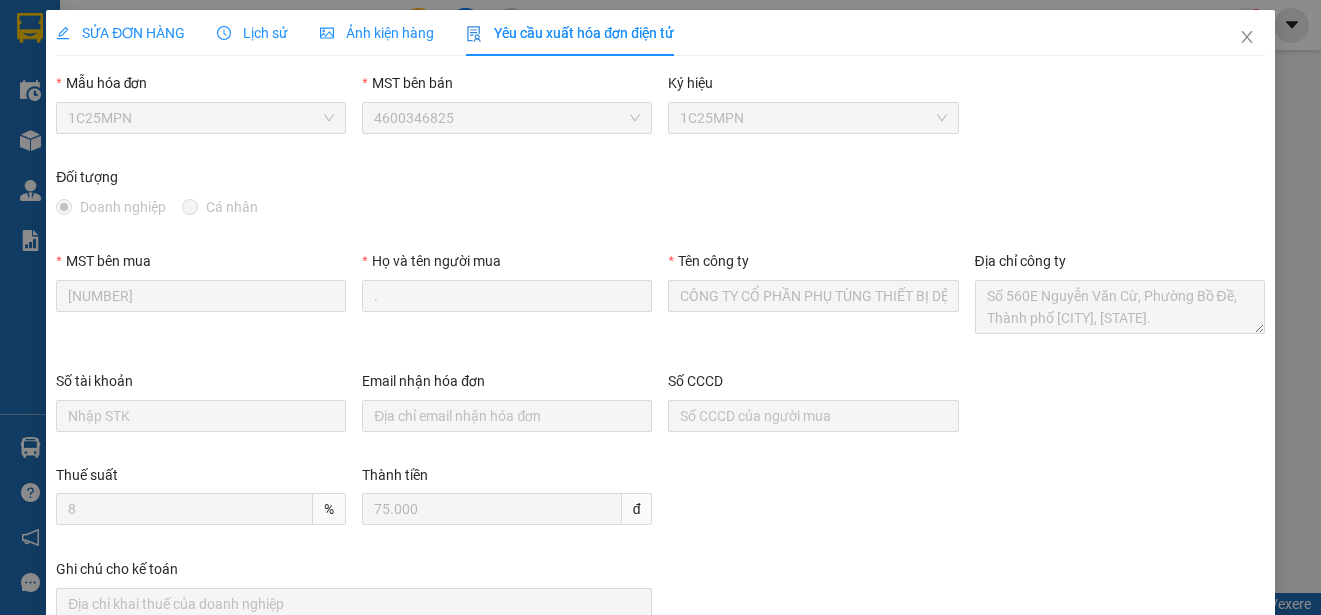 click on "Đối tượng" at bounding box center [660, 181] 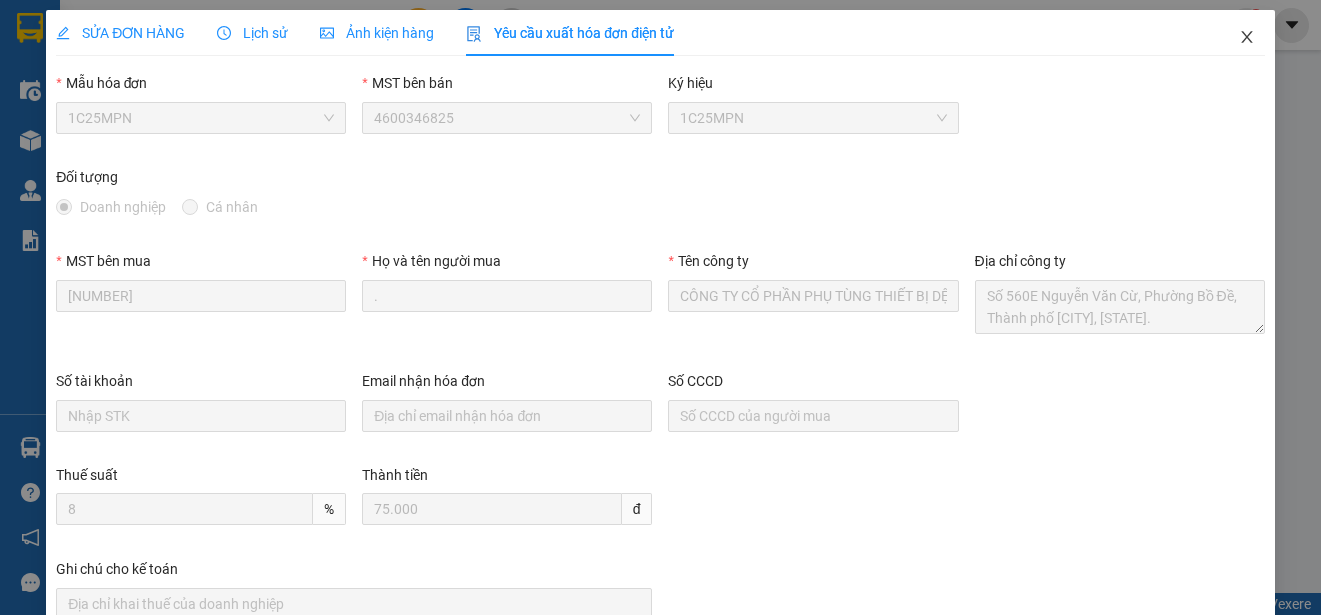 drag, startPoint x: 1238, startPoint y: 35, endPoint x: 1195, endPoint y: 23, distance: 44.64303 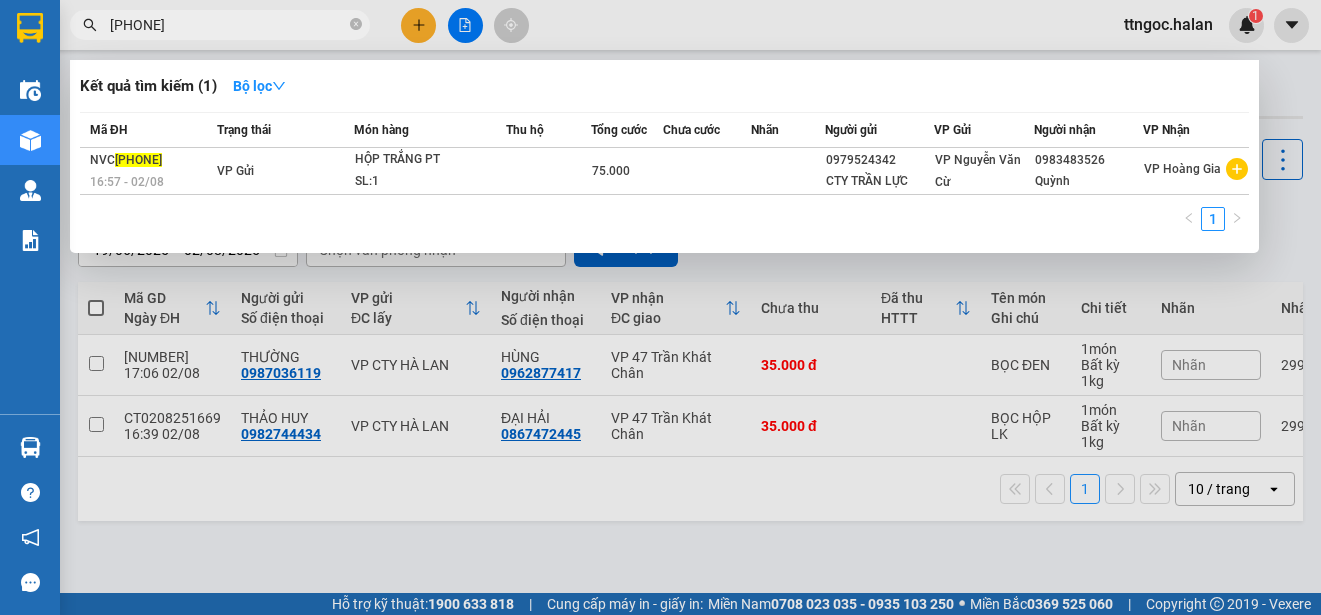 click on "[PHONE]" at bounding box center [228, 25] 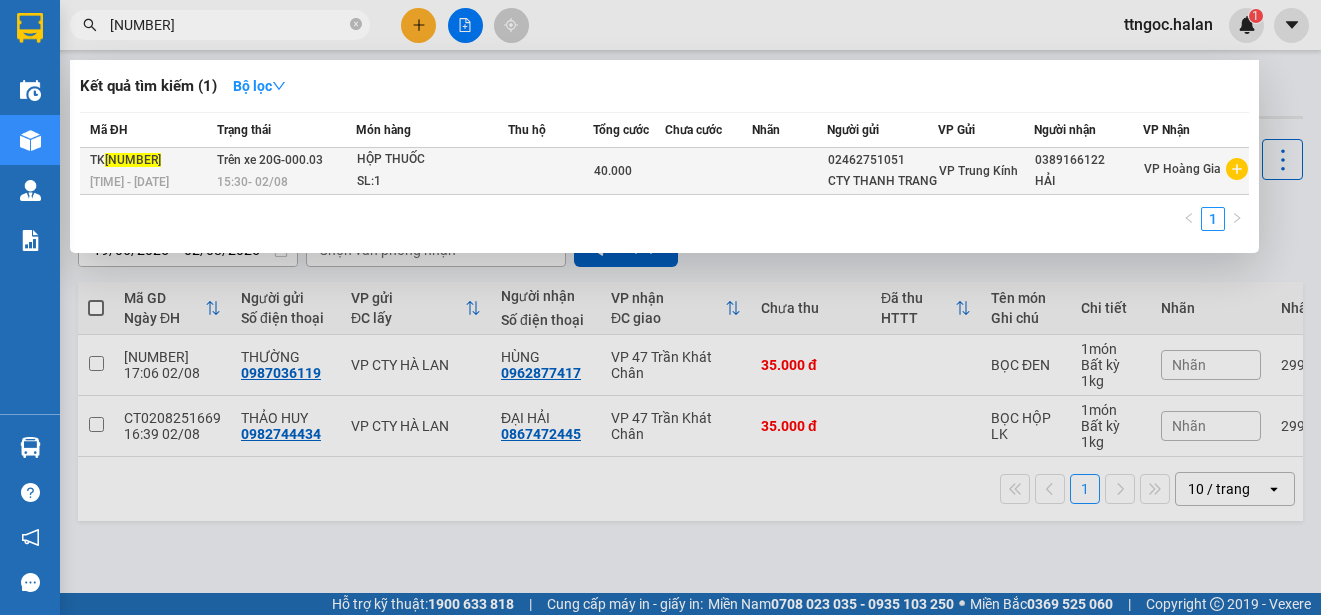 type on "[NUMBER]" 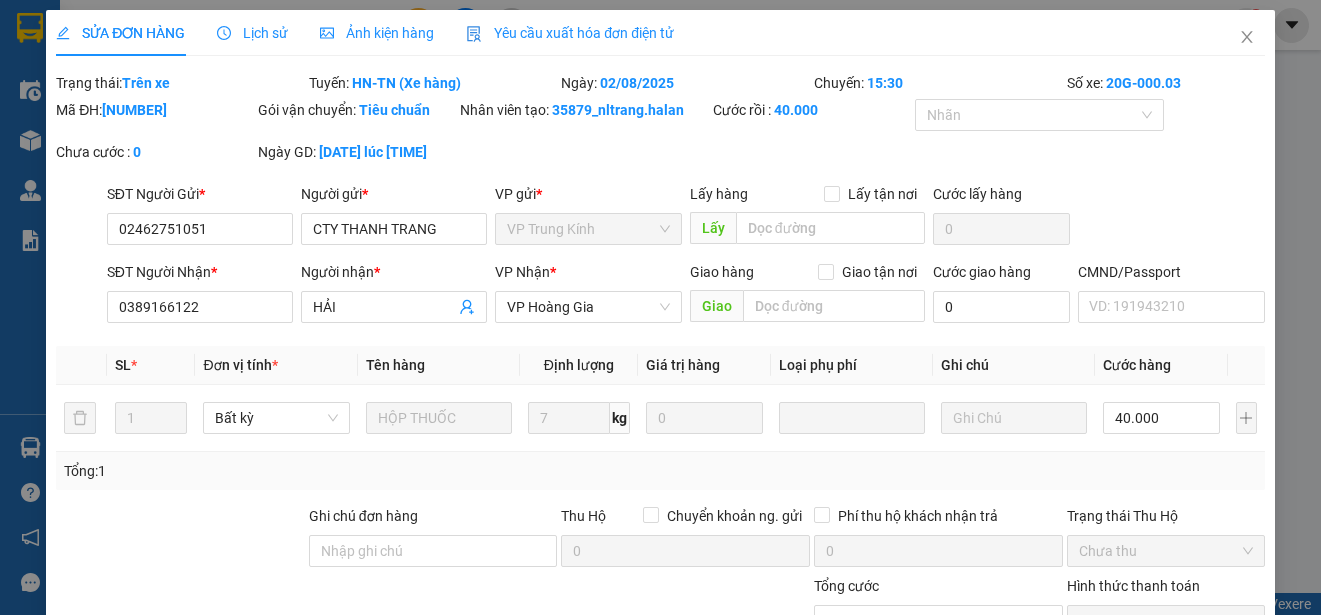 type on "02462751051" 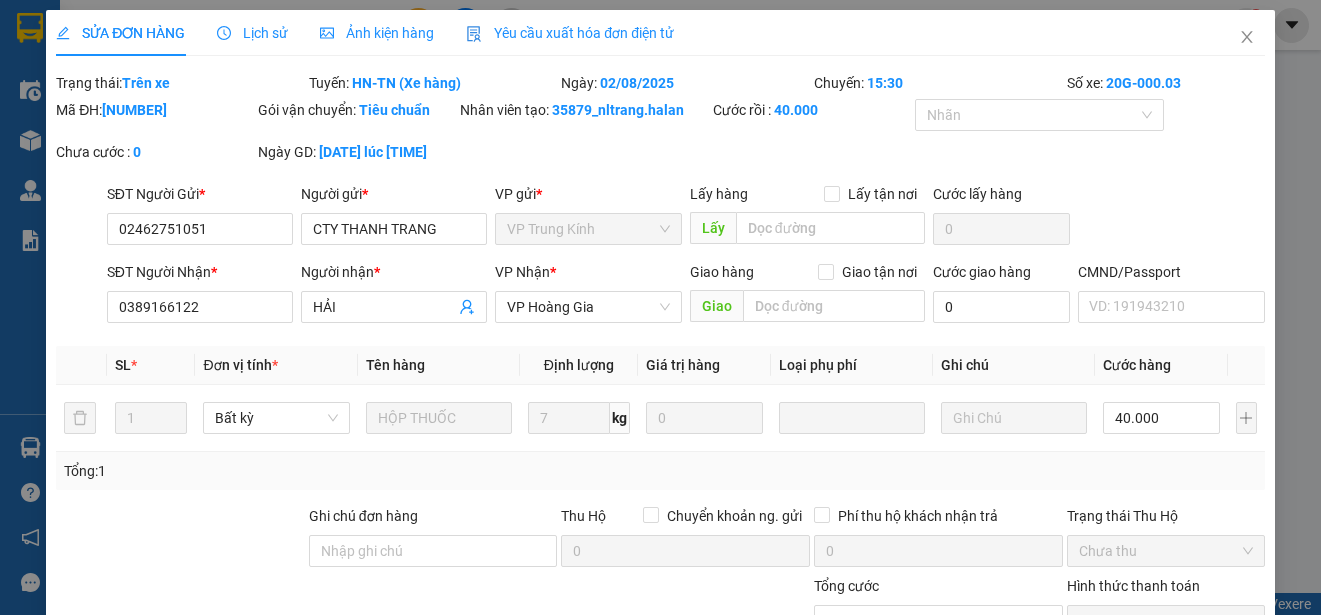 click on "Yêu cầu xuất hóa đơn điện tử" at bounding box center [570, 33] 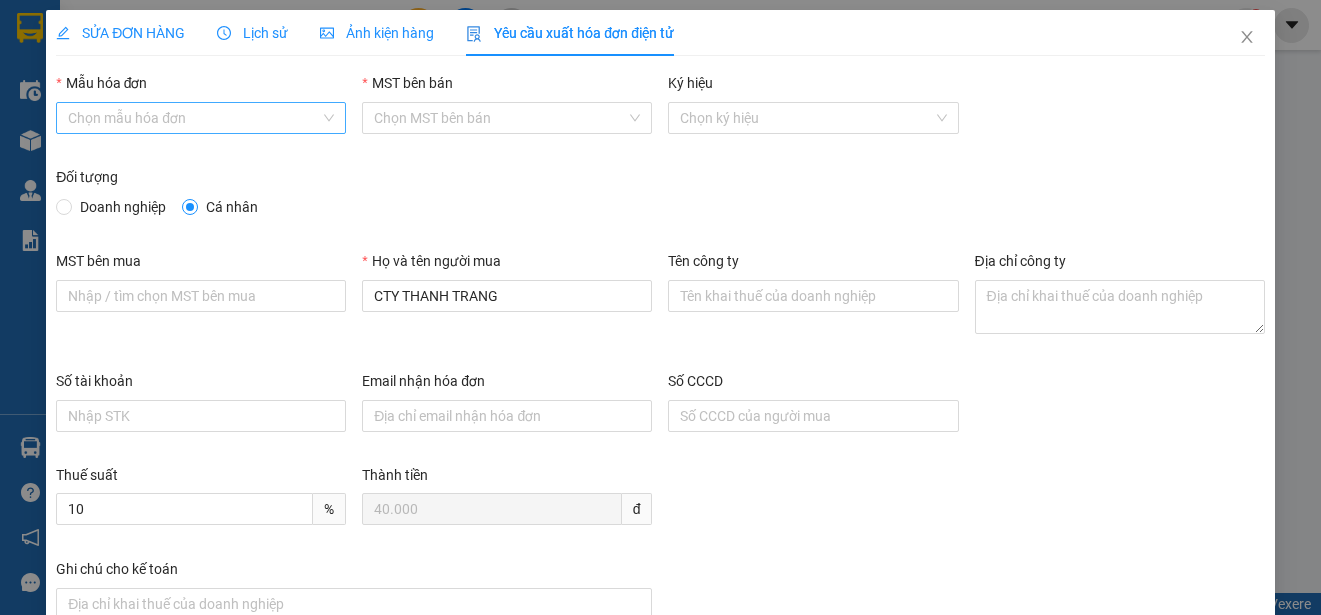 click on "Mẫu hóa đơn" at bounding box center [194, 118] 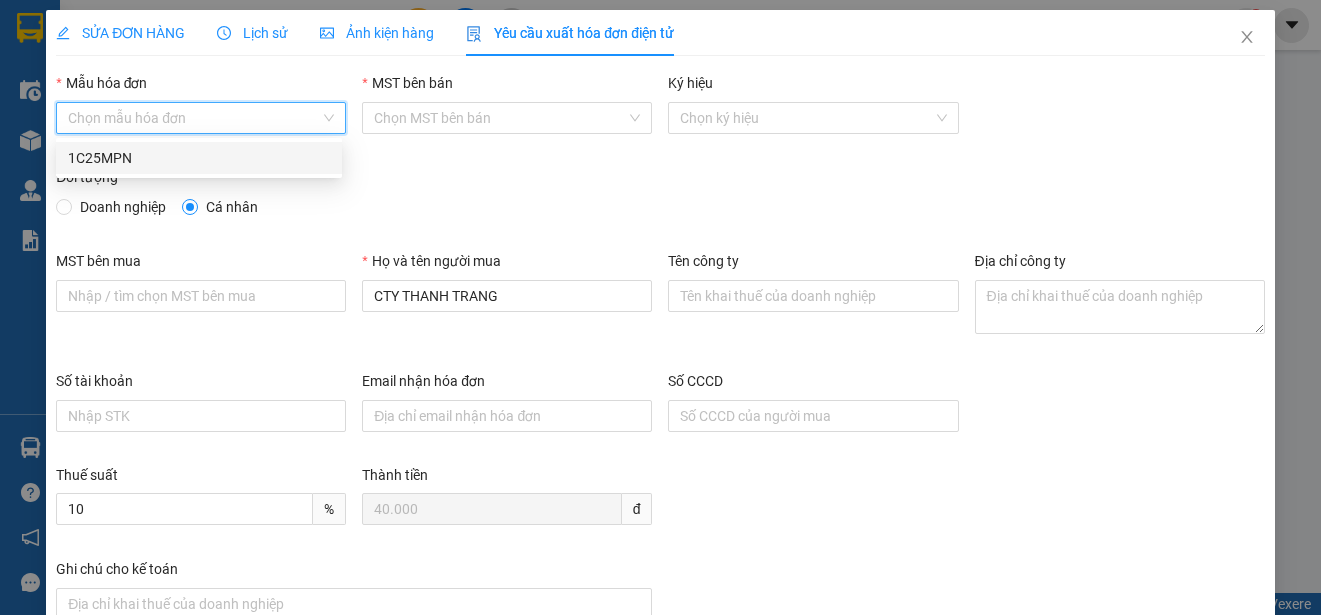 click on "1C25MPN" at bounding box center (199, 158) 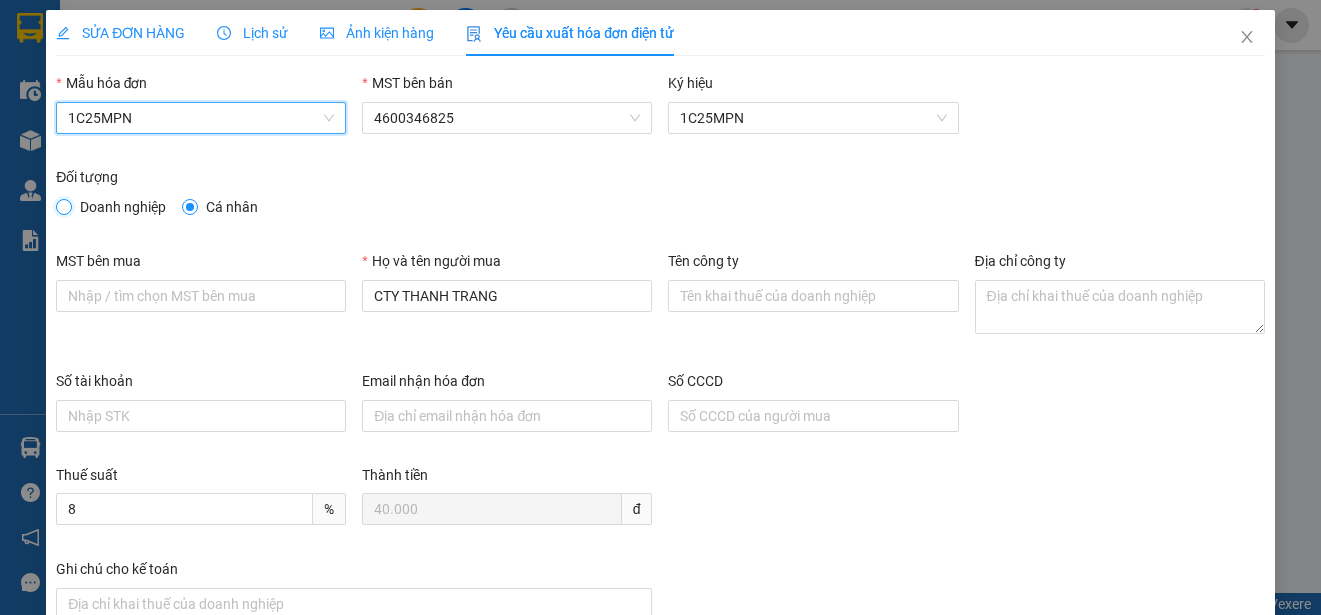 click on "Doanh nghiệp" at bounding box center (63, 206) 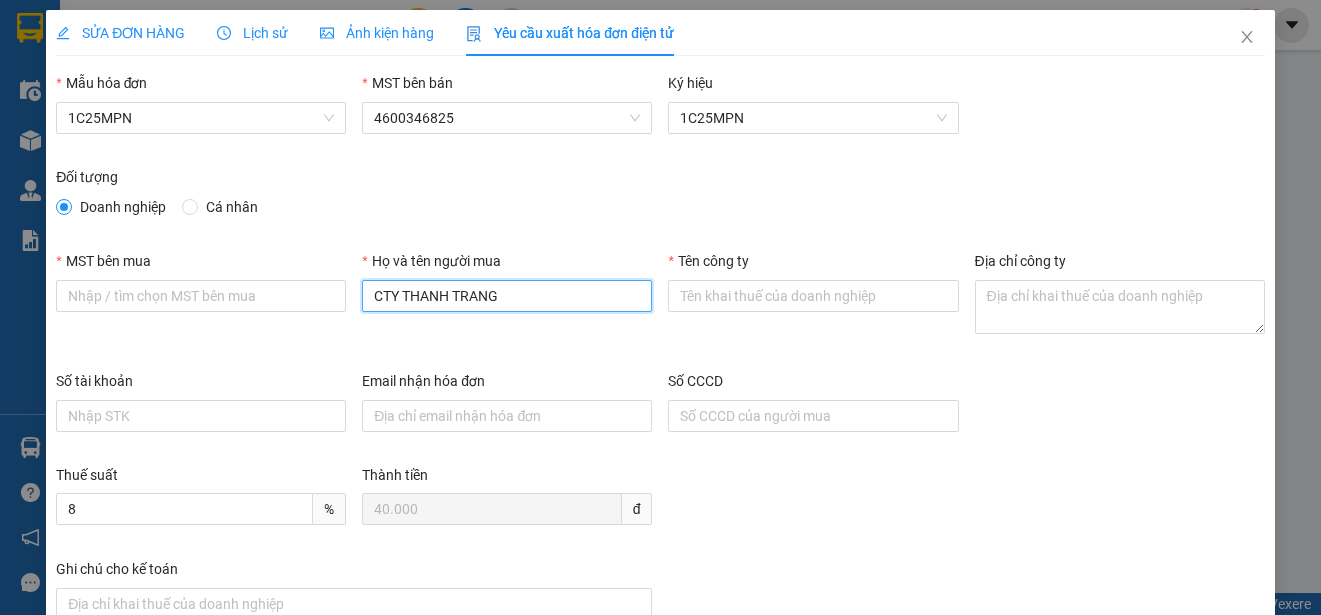 click on "CTY THANH TRANG" at bounding box center [507, 296] 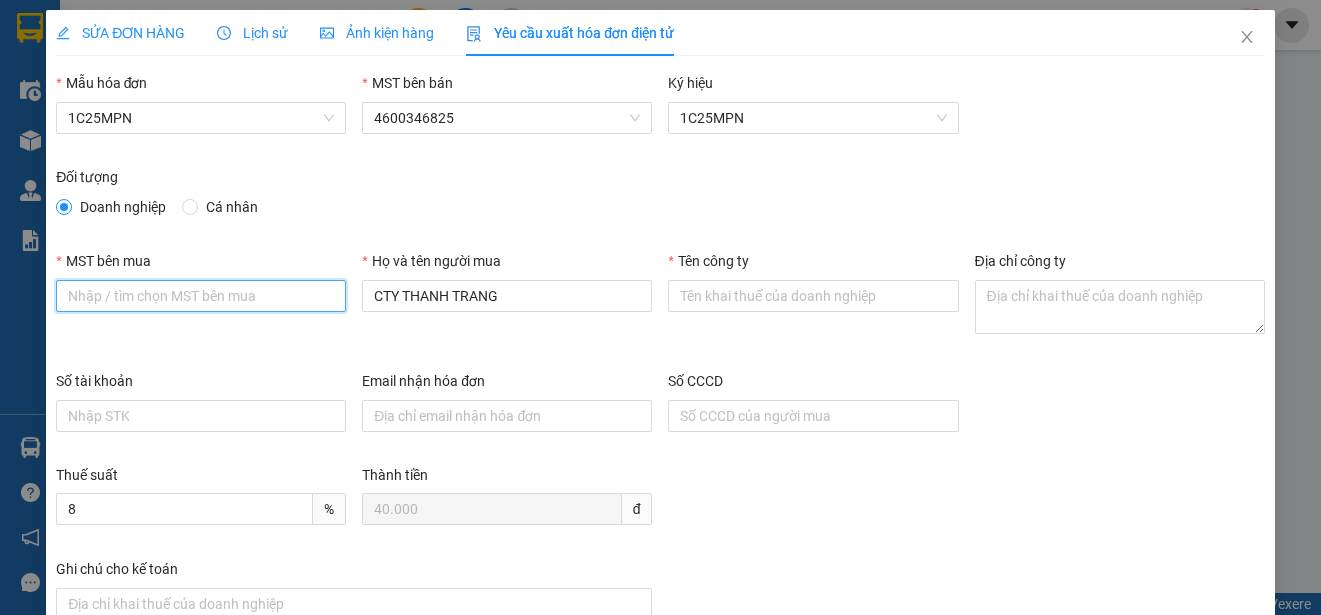 click on "MST bên mua" at bounding box center (201, 296) 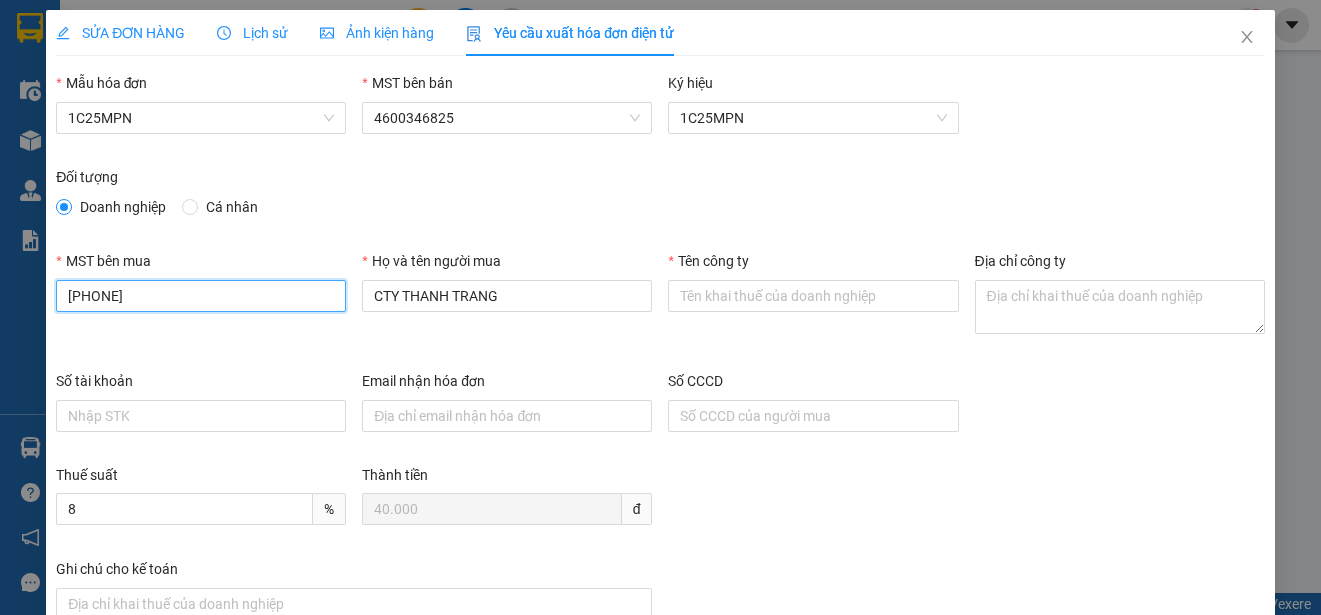type on "[PHONE]" 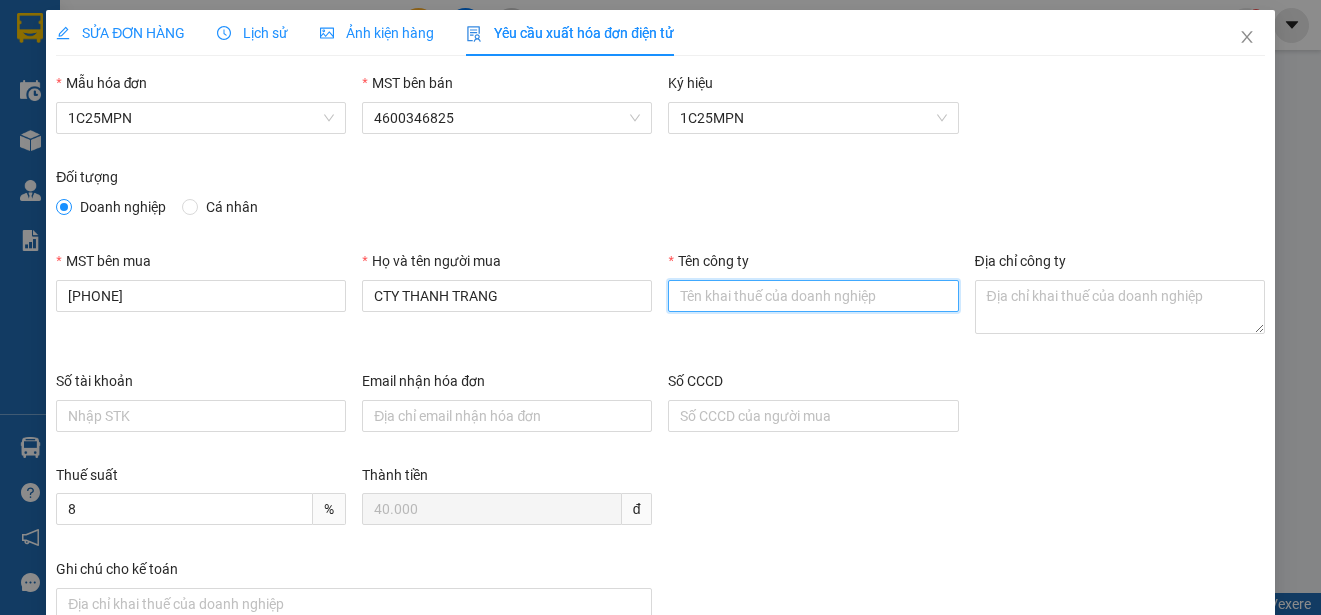 click on "Tên công ty" at bounding box center [813, 296] 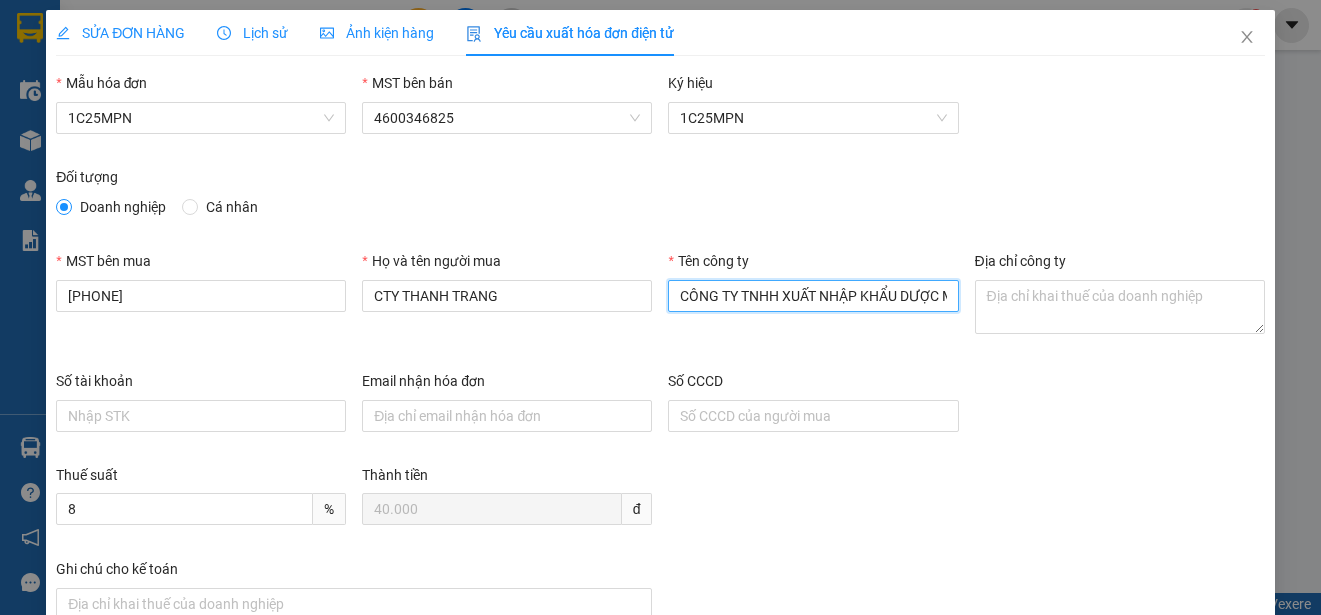 scroll, scrollTop: 0, scrollLeft: 166, axis: horizontal 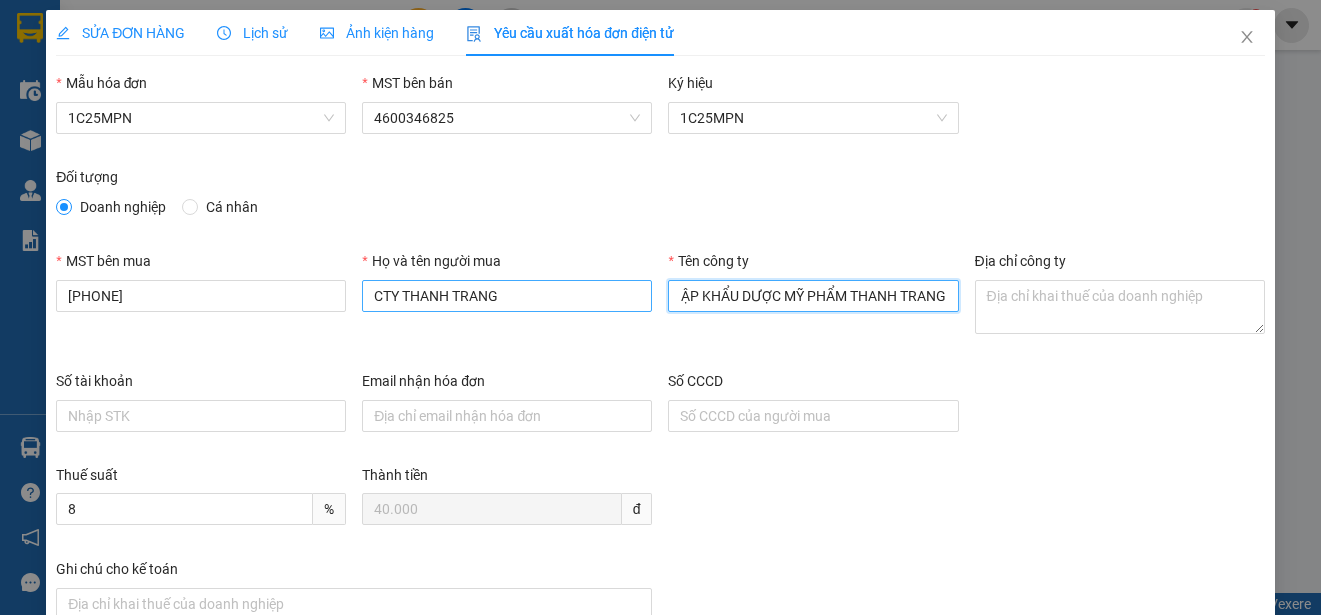 type on "CÔNG TY TNHH XUẤT NHẬP KHẨU DƯỢC MỸ PHẨM THANH TRANG" 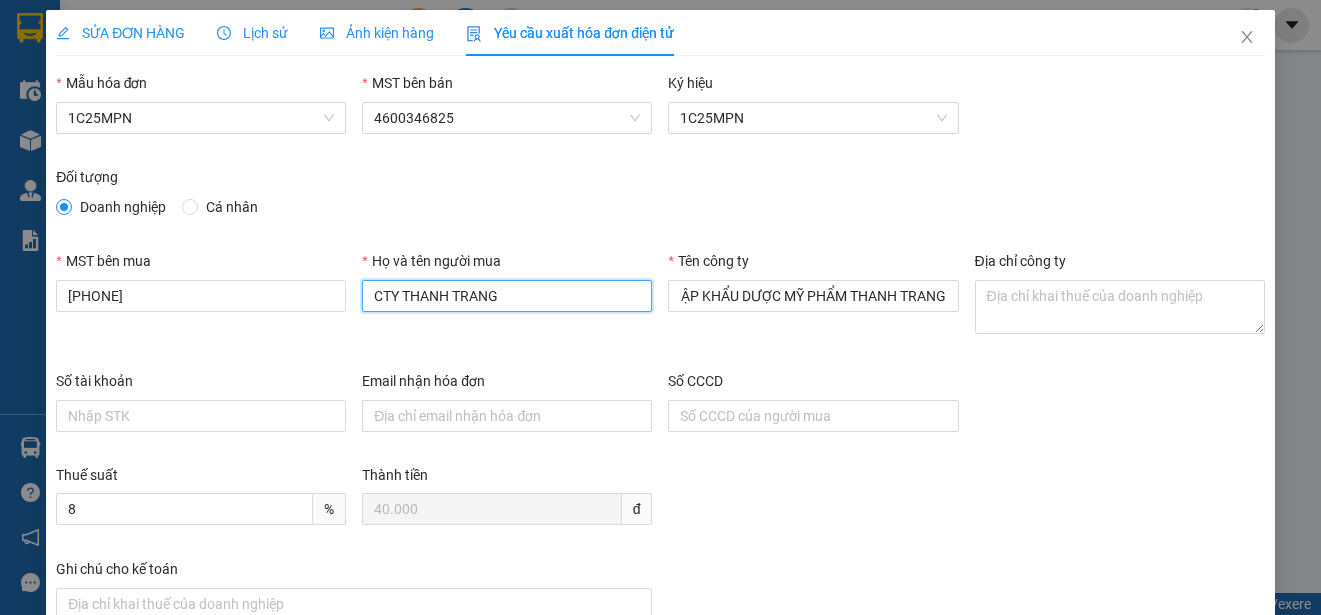 scroll, scrollTop: 0, scrollLeft: 0, axis: both 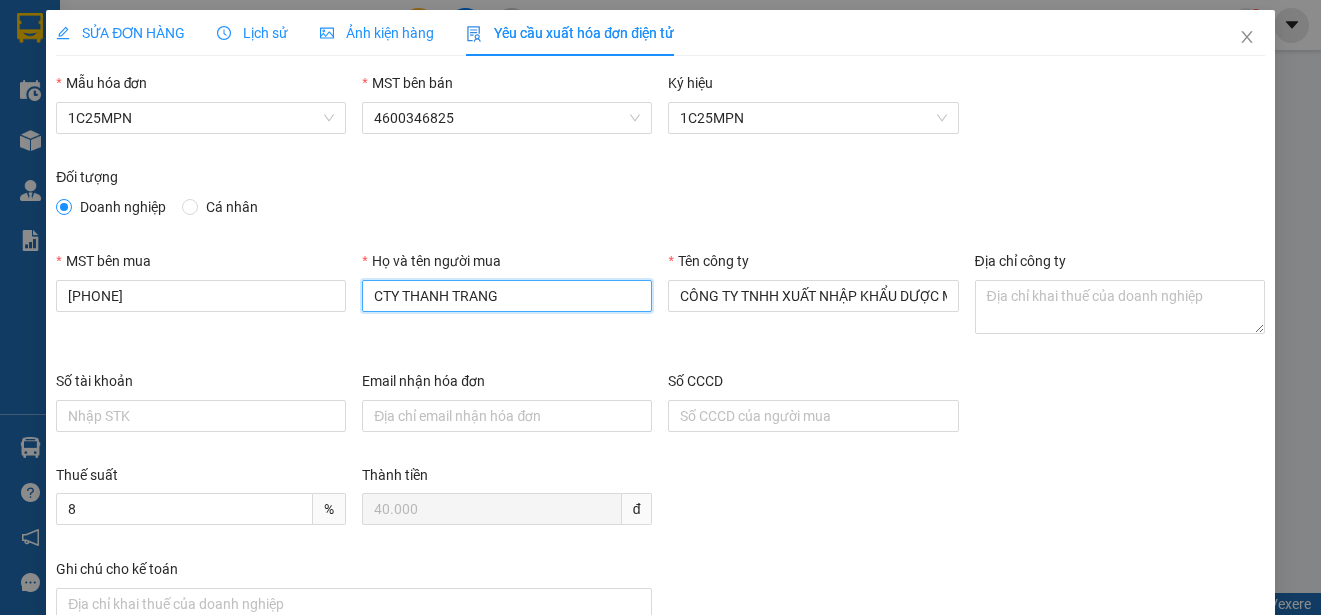 click on "CTY THANH TRANG" at bounding box center (507, 296) 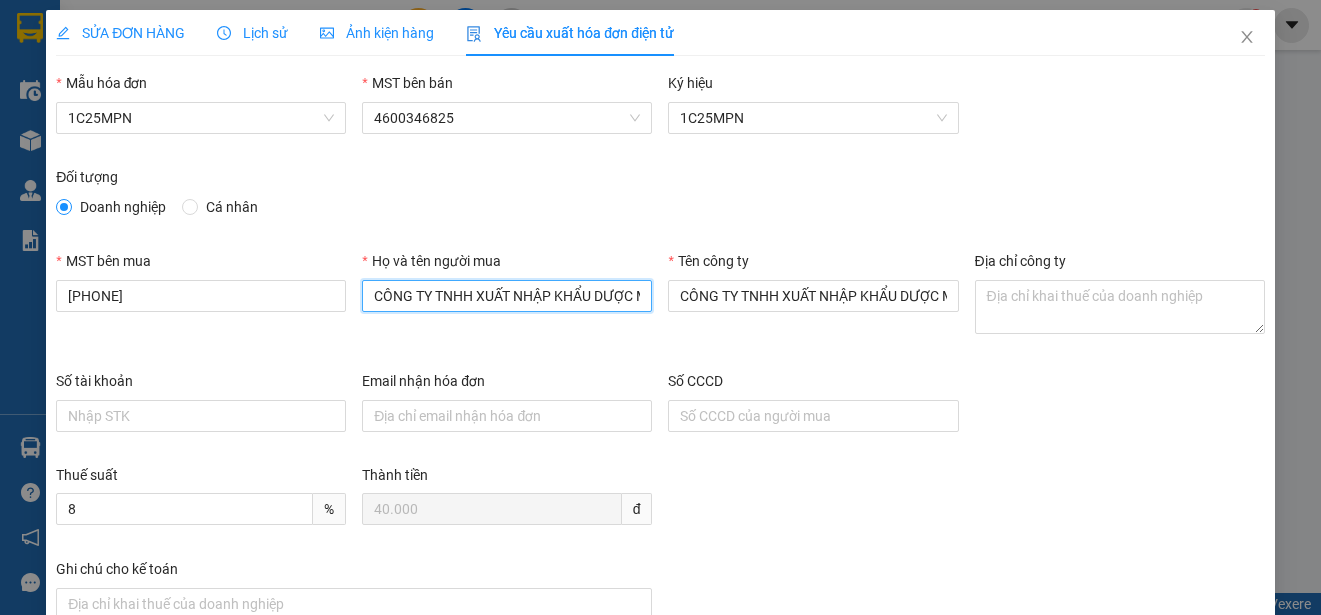 scroll, scrollTop: 0, scrollLeft: 167, axis: horizontal 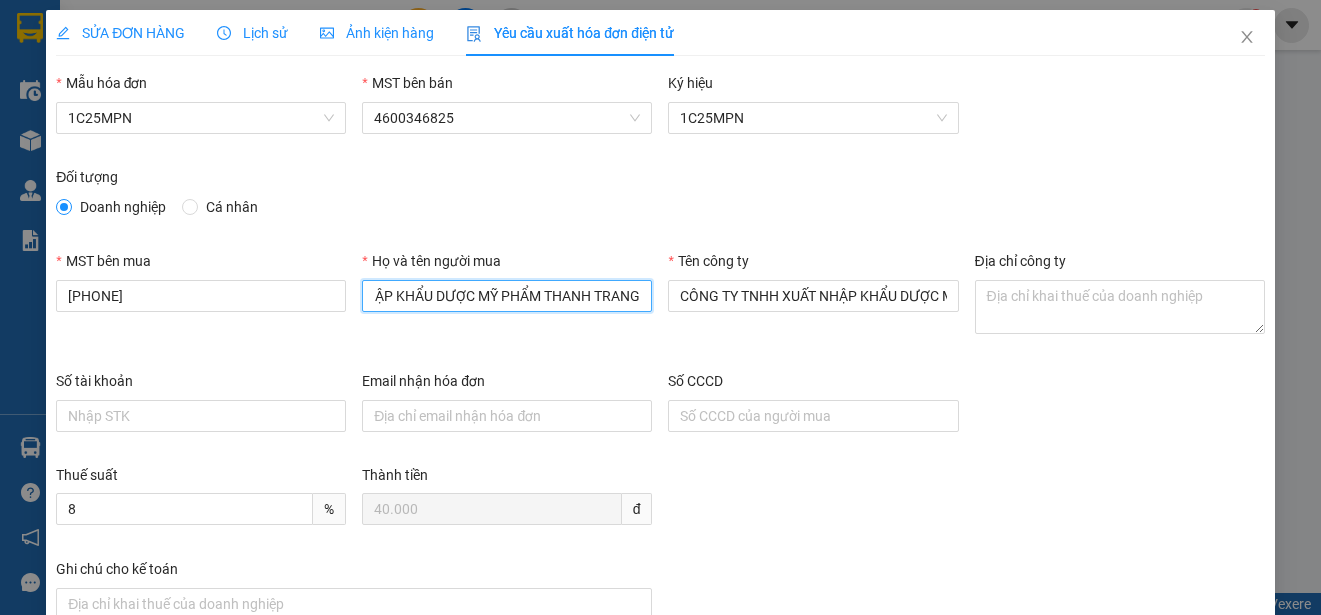 type on "CÔNG TY TNHH XUẤT NHẬP KHẨU DƯỢC MỸ PHẨM THANH TRANG" 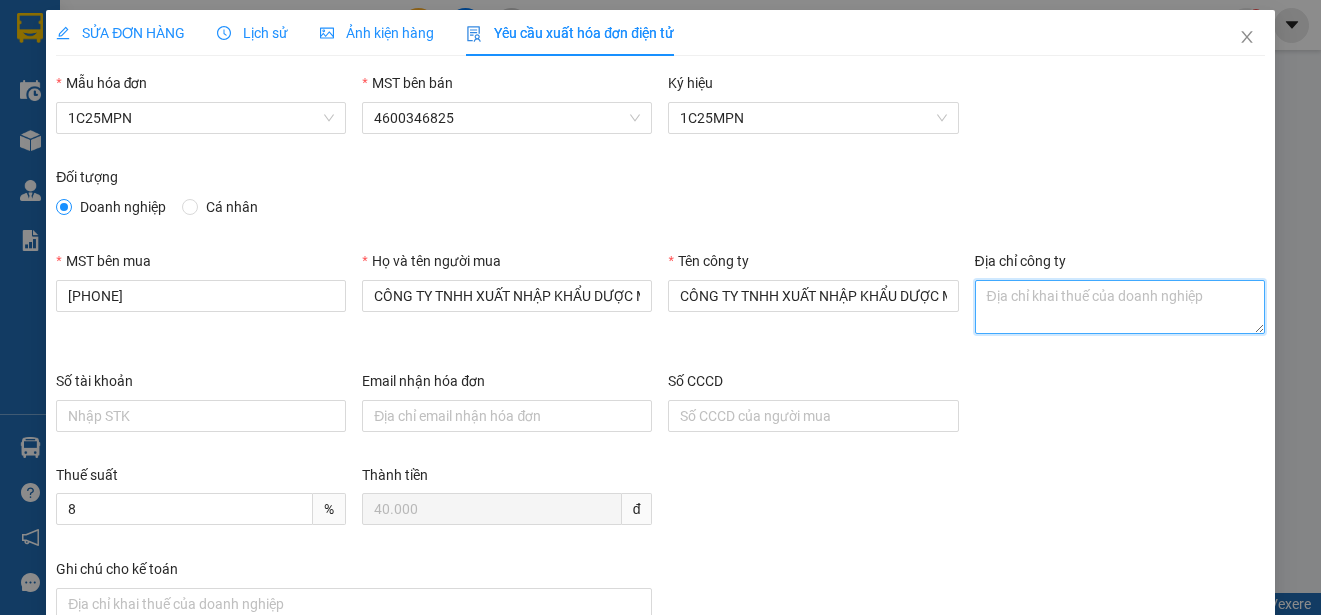 click on "Địa chỉ công ty" at bounding box center [1120, 307] 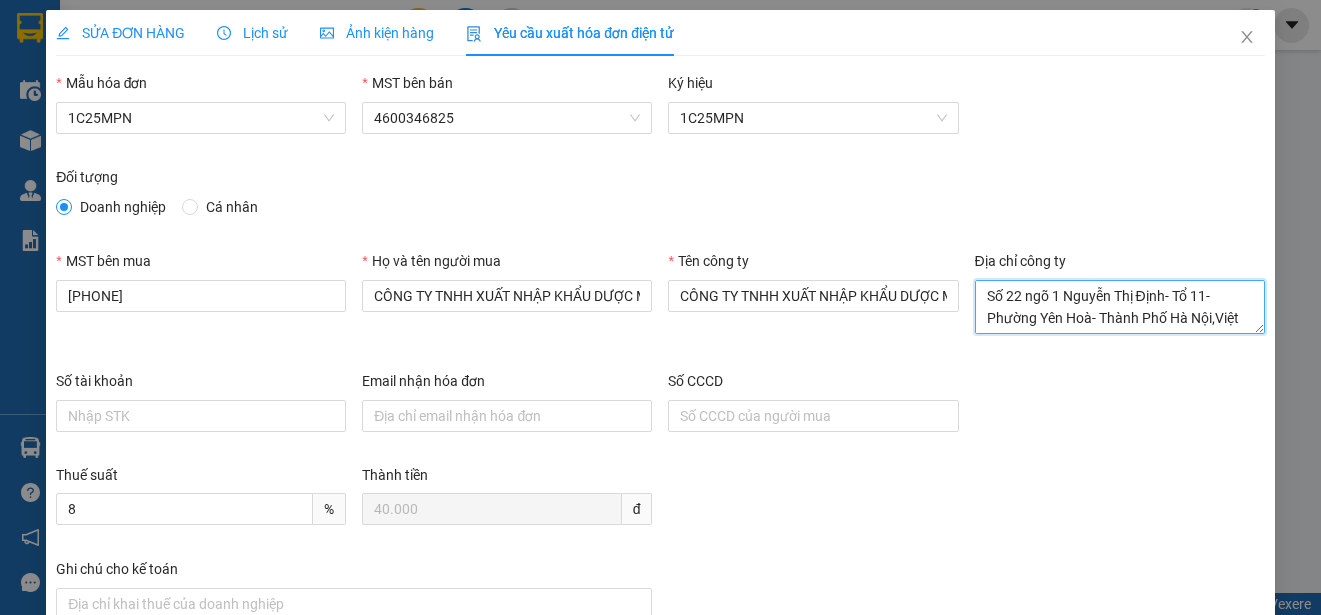 scroll, scrollTop: 16, scrollLeft: 0, axis: vertical 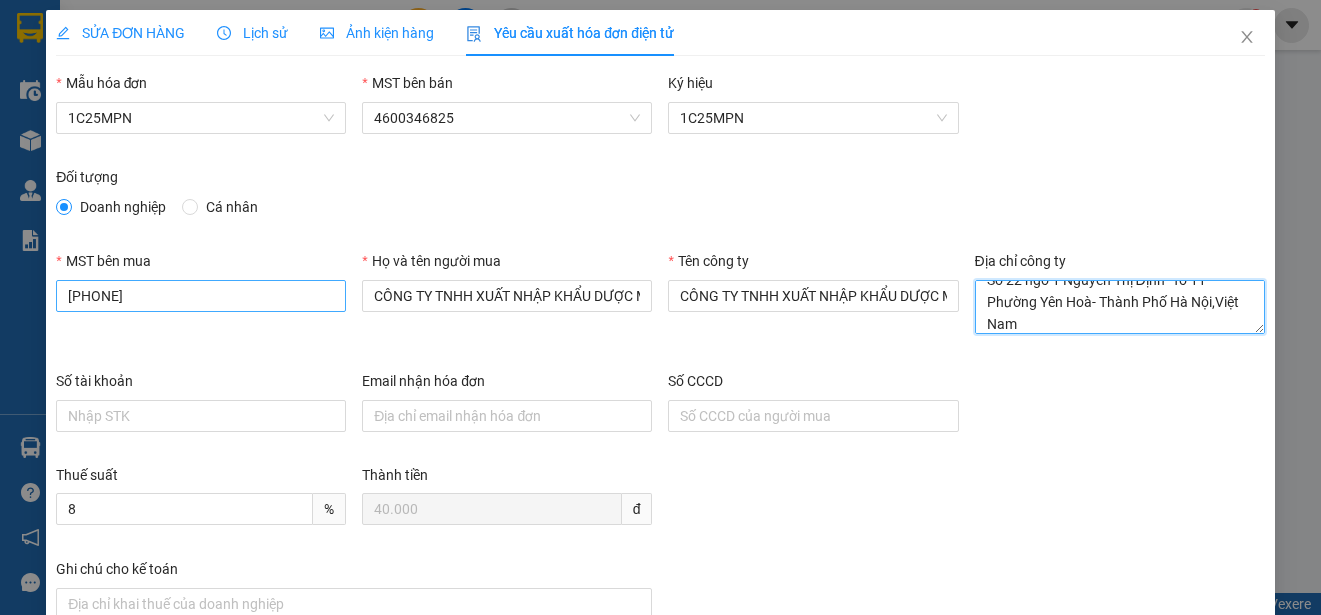 type on "Số 22 ngõ 1 Nguyễn Thị Định- Tổ 11- Phường Yên Hoà- Thành Phố Hà Nội,Việt Nam" 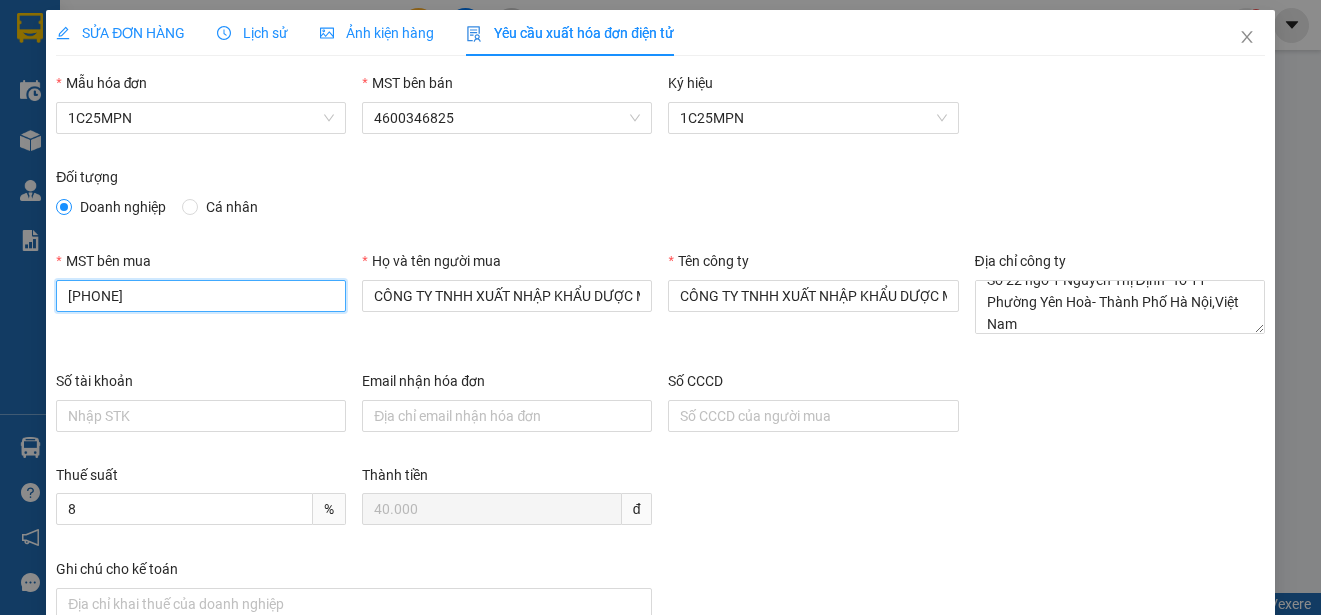 click on "[PHONE]" at bounding box center (201, 296) 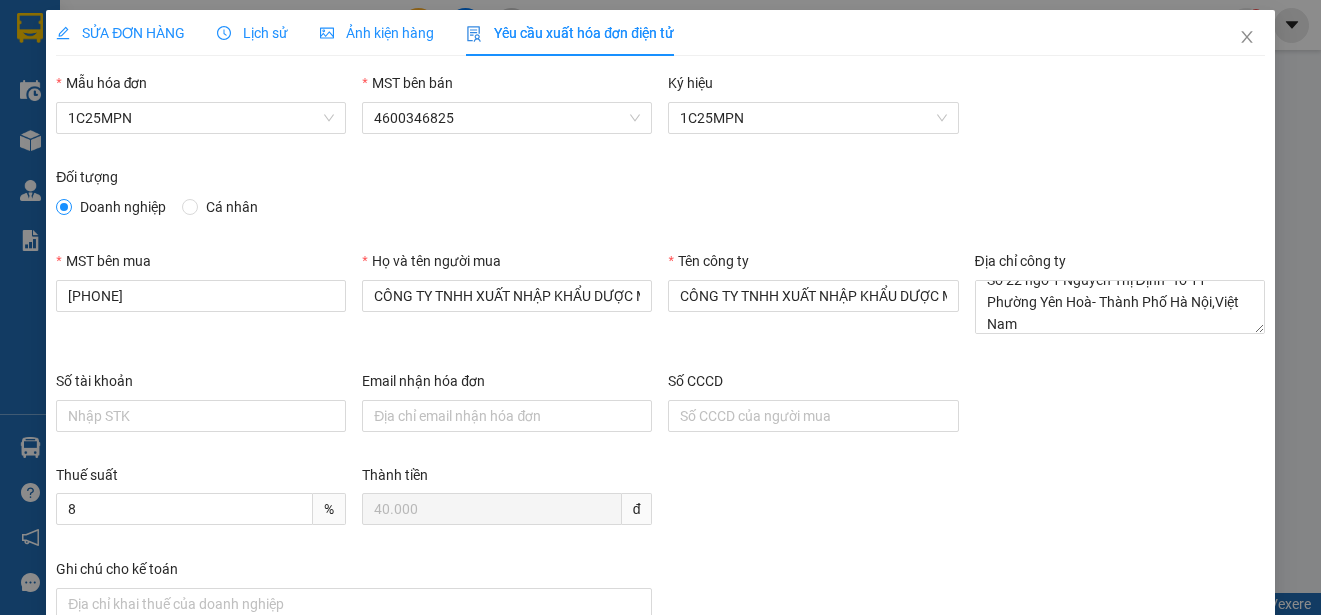click on "Đối tượng Doanh nghiệp Cá nhân" at bounding box center (660, 196) 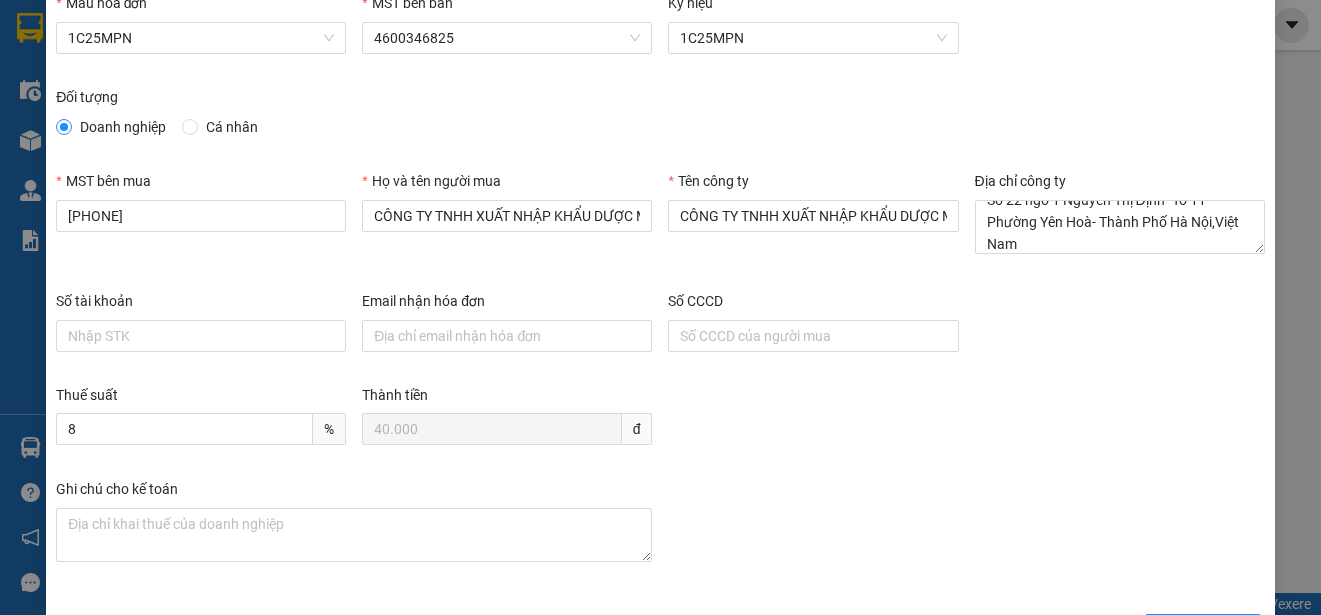 scroll, scrollTop: 0, scrollLeft: 0, axis: both 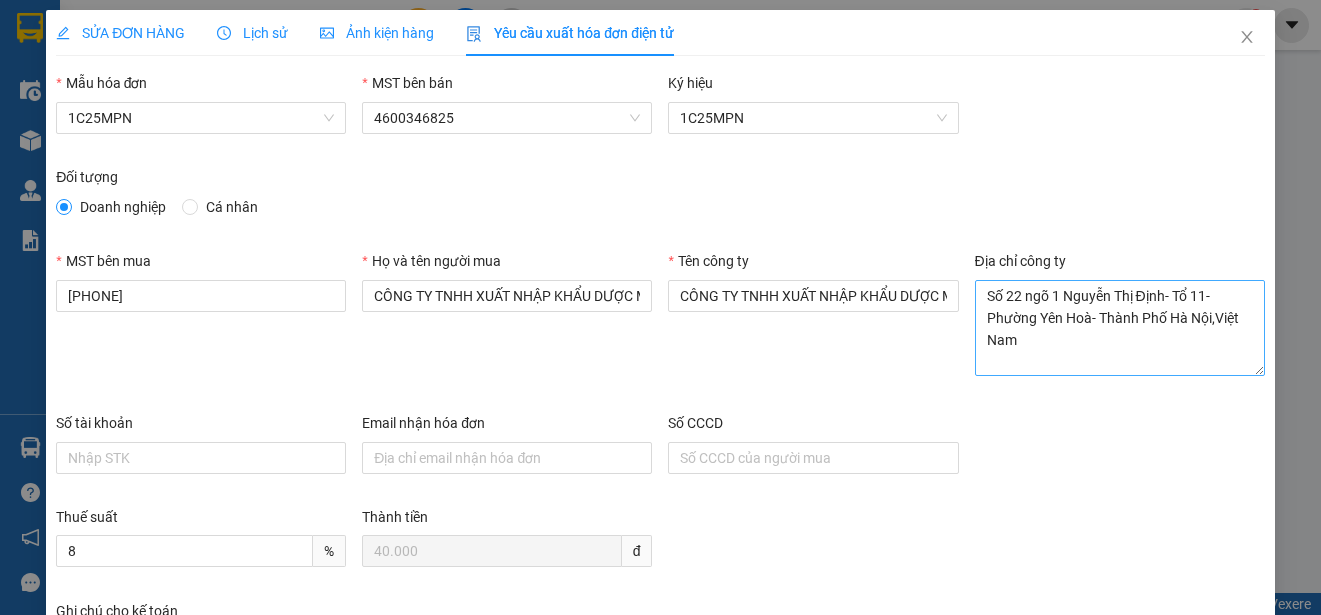 drag, startPoint x: 1236, startPoint y: 328, endPoint x: 1233, endPoint y: 370, distance: 42.107006 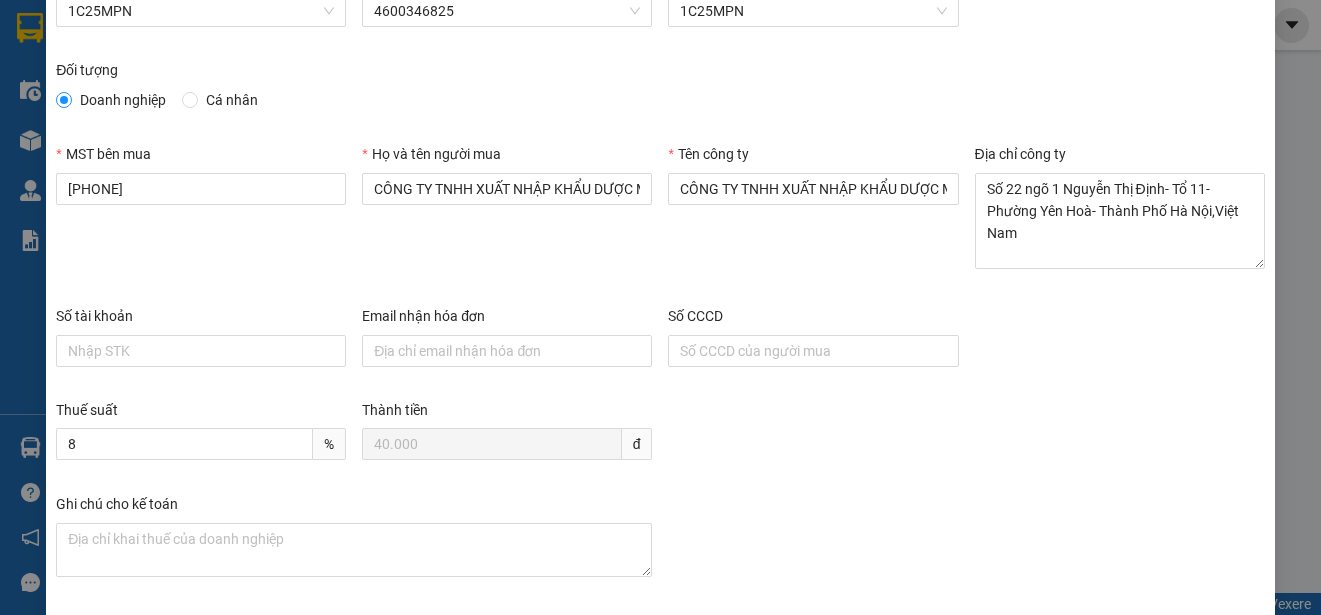 scroll, scrollTop: 192, scrollLeft: 0, axis: vertical 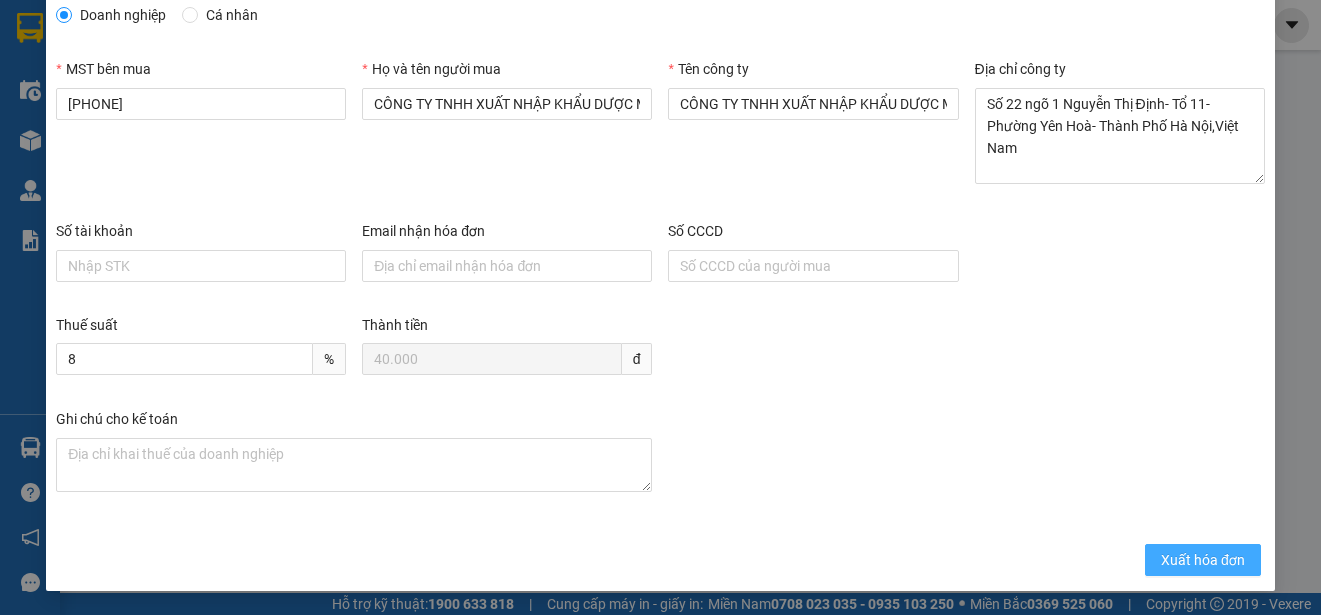 click on "Xuất hóa đơn" at bounding box center [1203, 560] 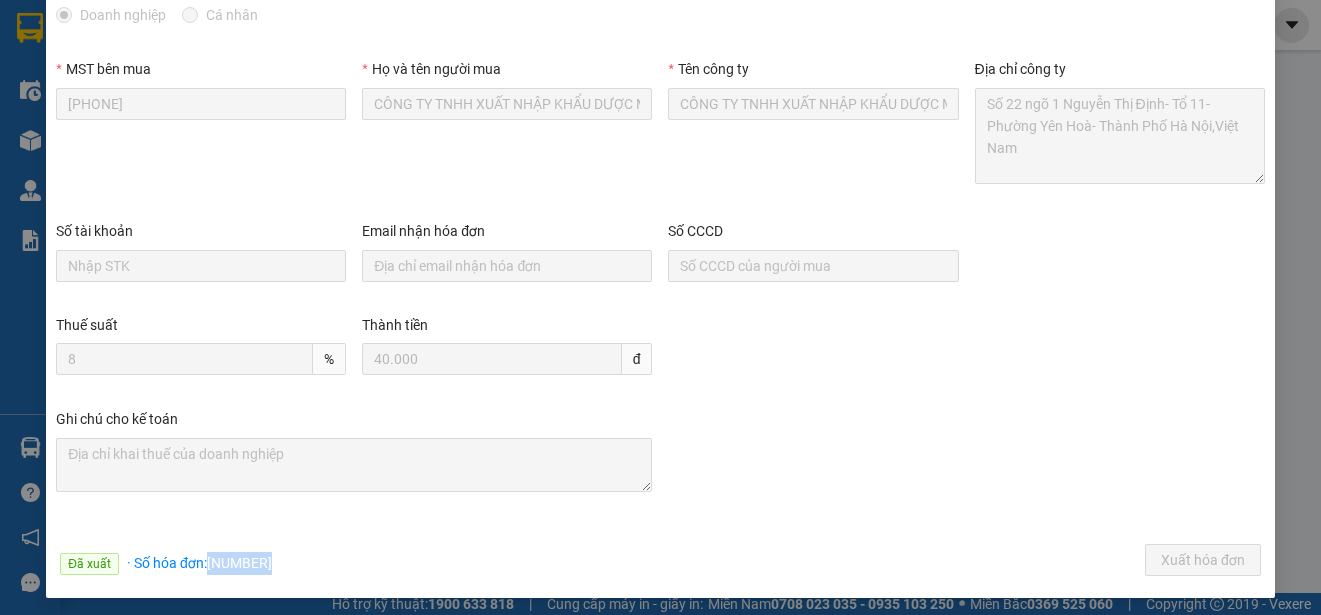 drag, startPoint x: 210, startPoint y: 561, endPoint x: 288, endPoint y: 561, distance: 78 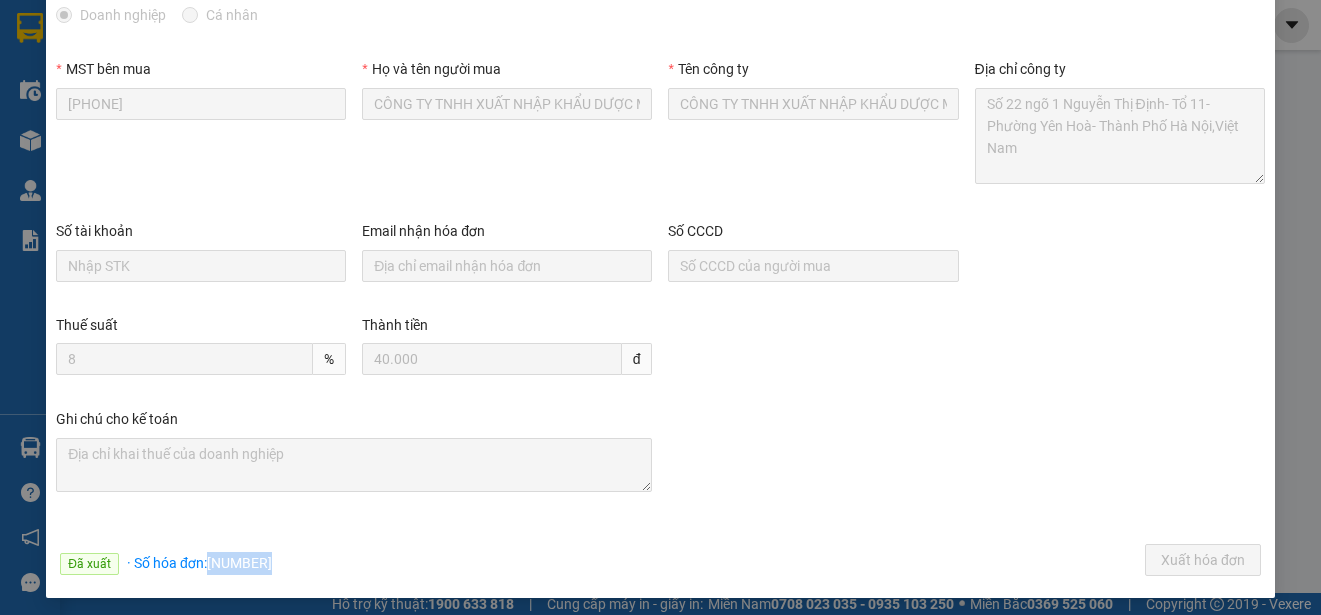 copy on "[NUMBER]" 